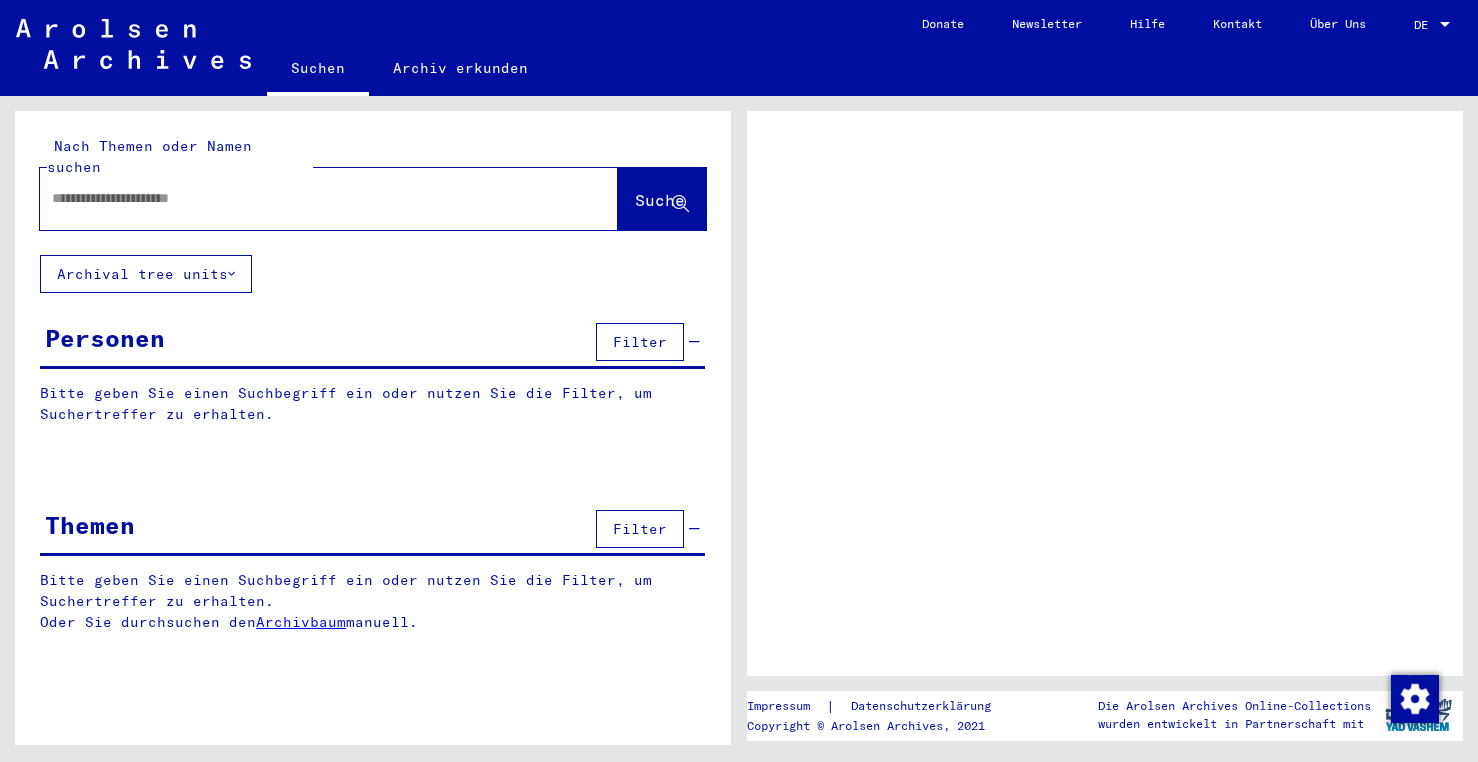 scroll, scrollTop: 0, scrollLeft: 0, axis: both 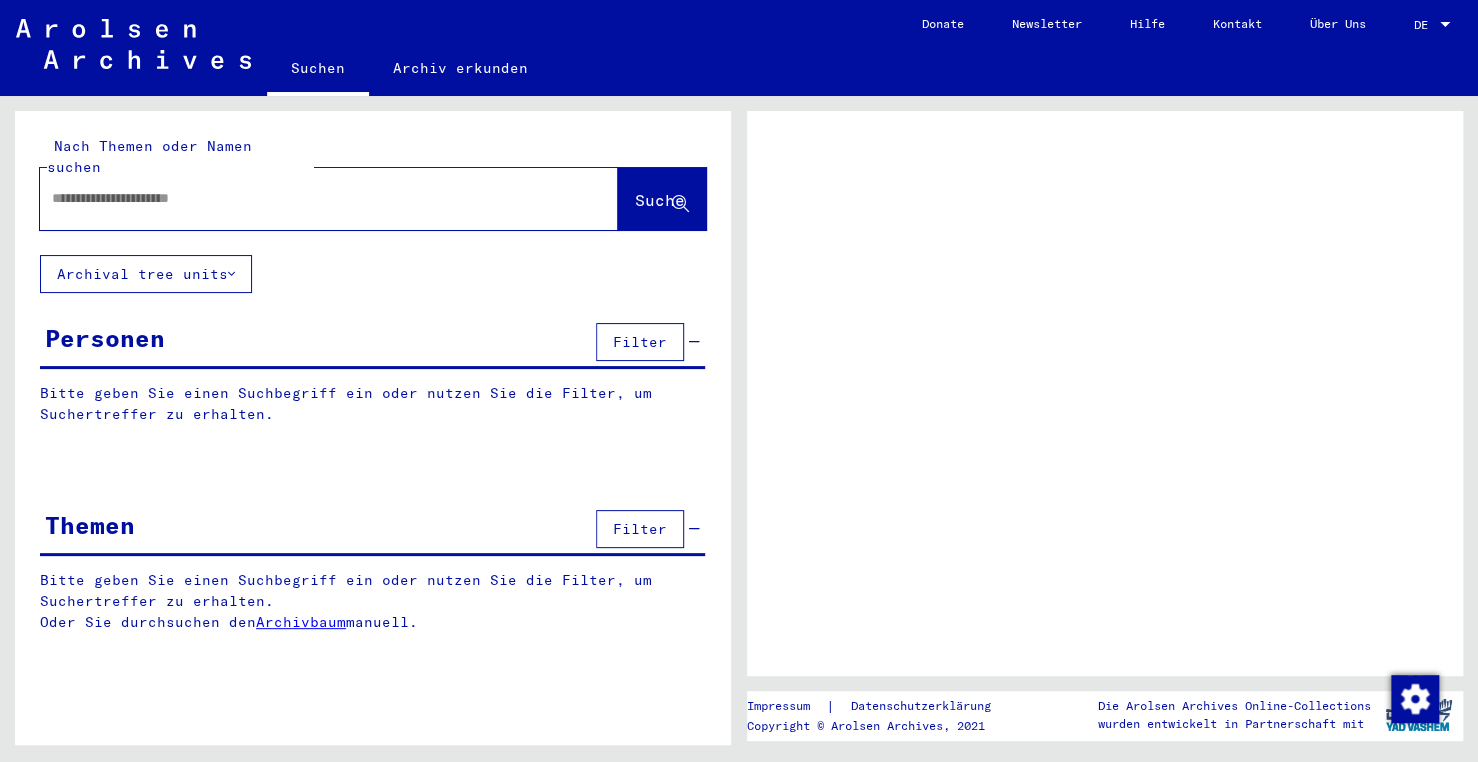 click at bounding box center [311, 198] 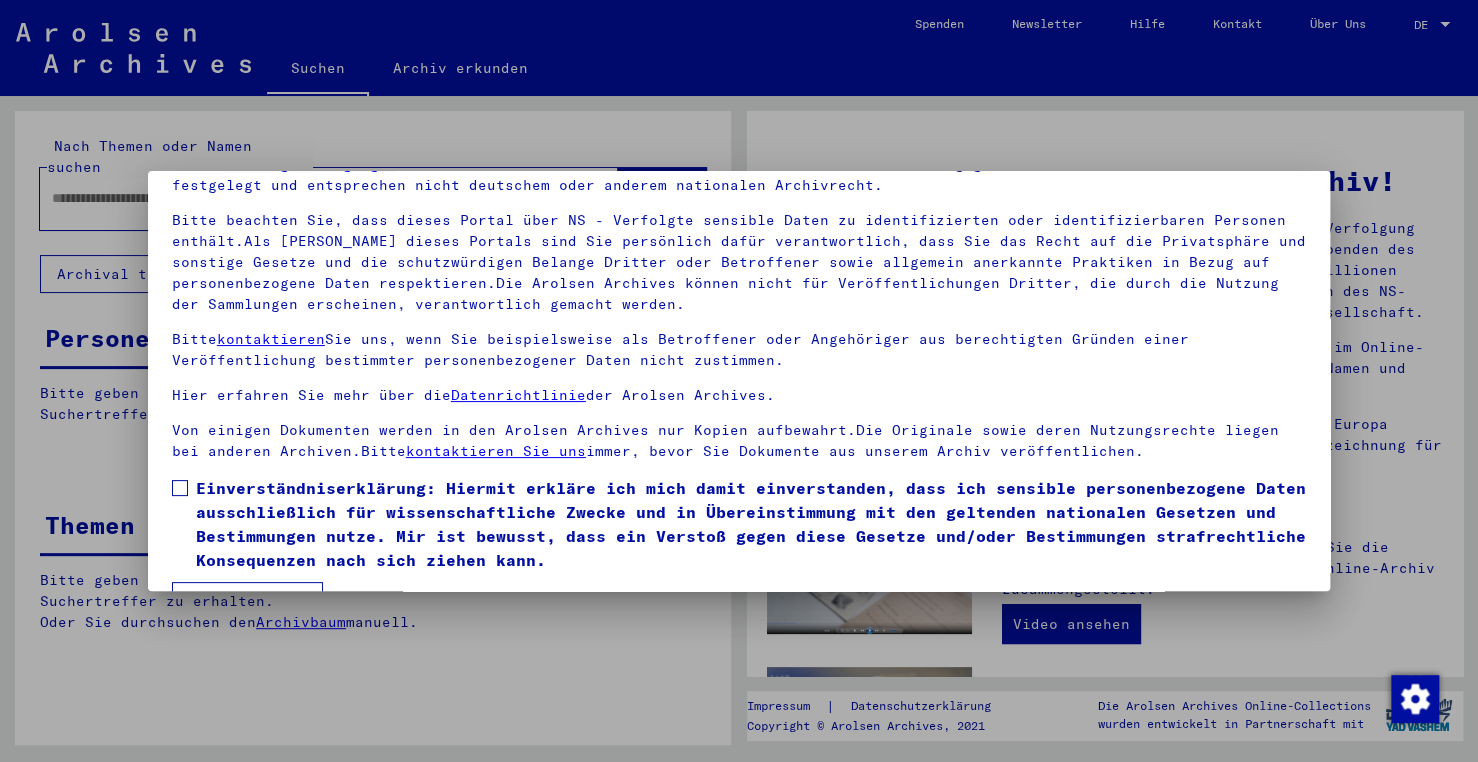 scroll, scrollTop: 160, scrollLeft: 0, axis: vertical 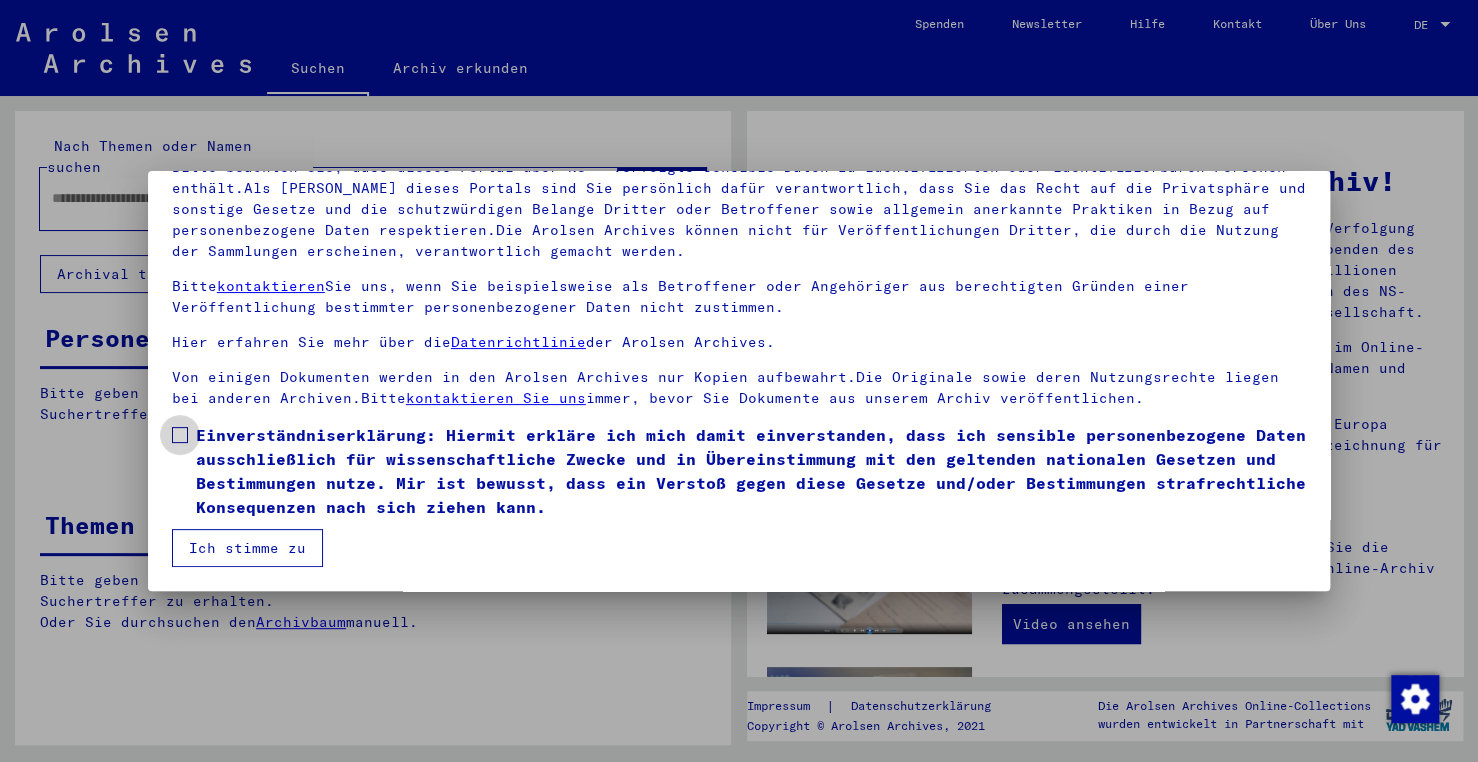 click at bounding box center (180, 435) 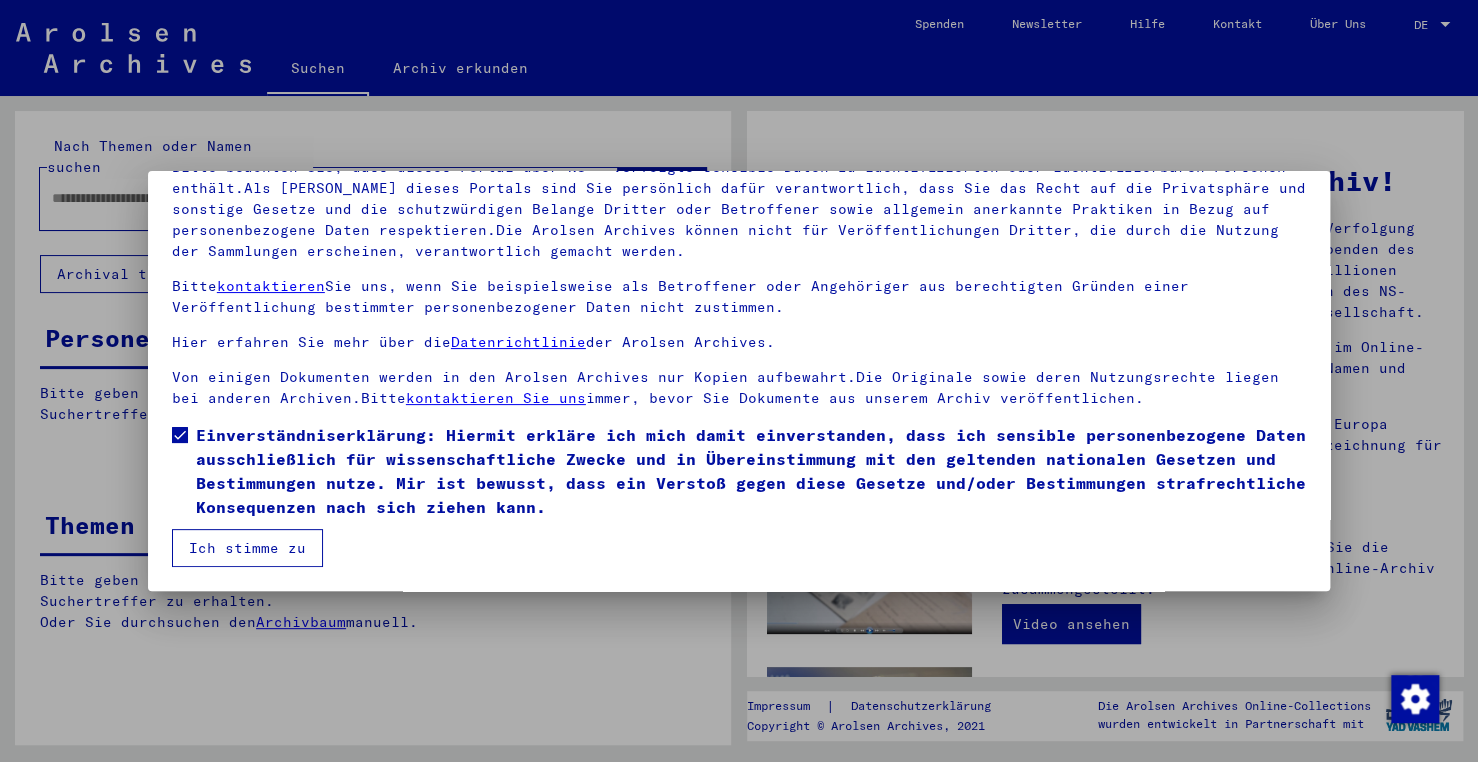 click on "Ich stimme zu" at bounding box center [247, 548] 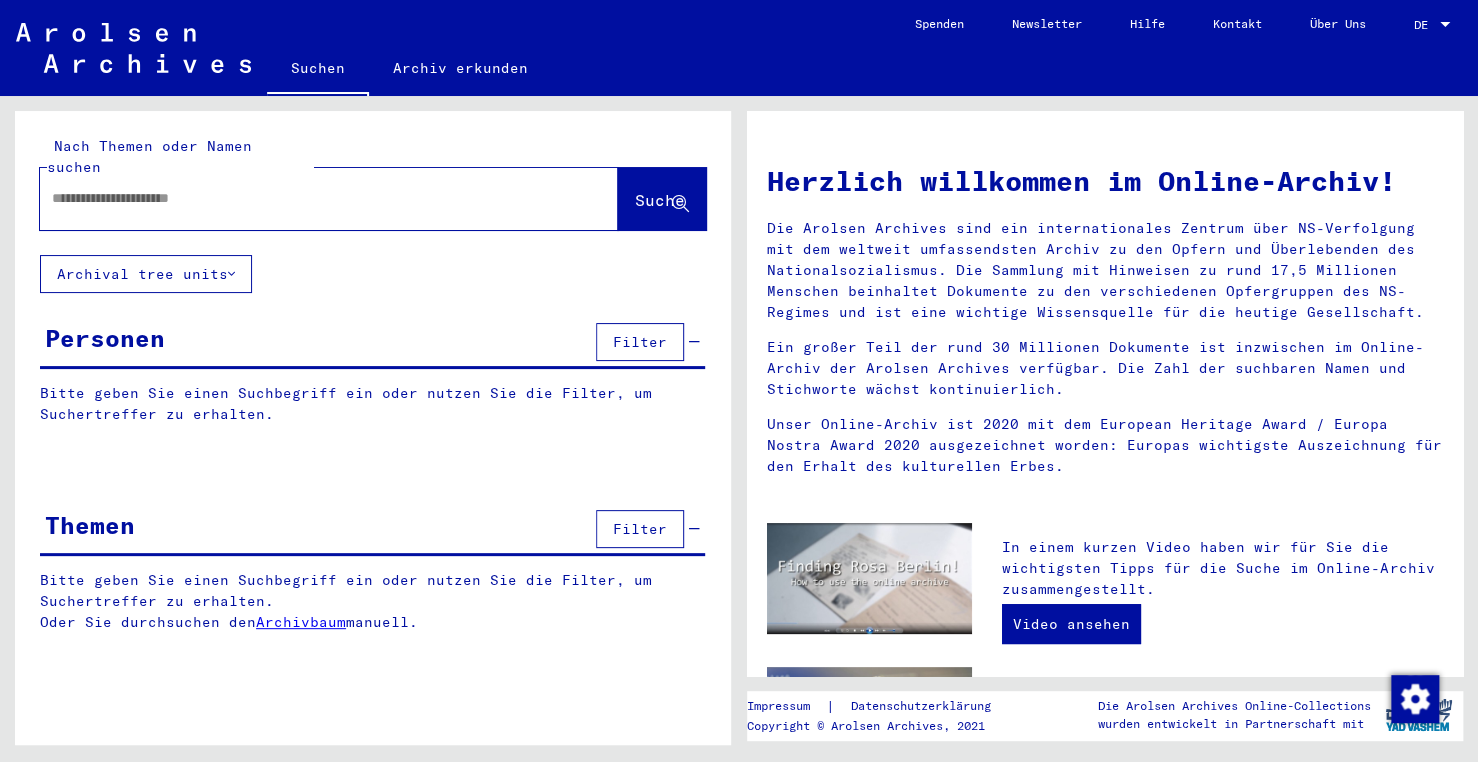 click at bounding box center [305, 198] 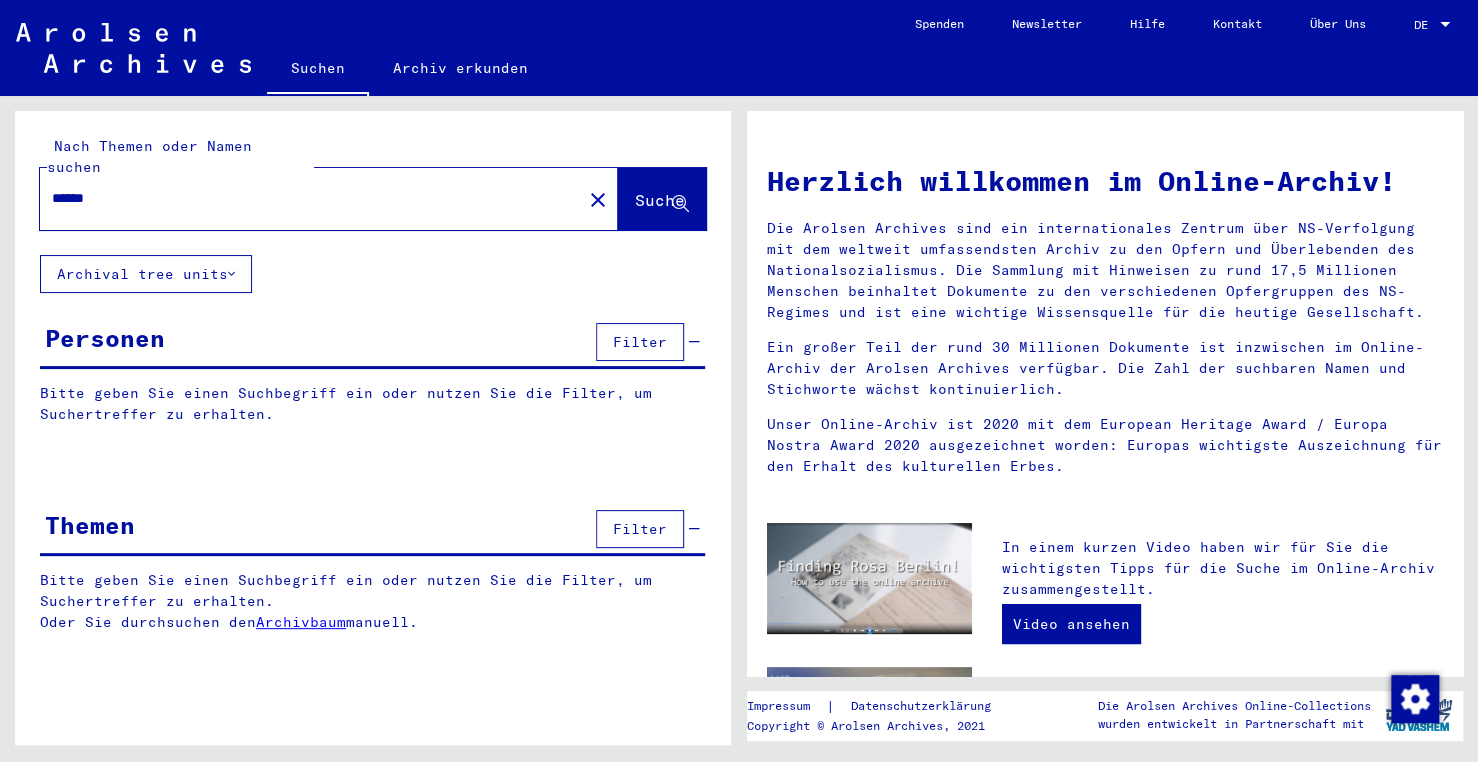 type on "******" 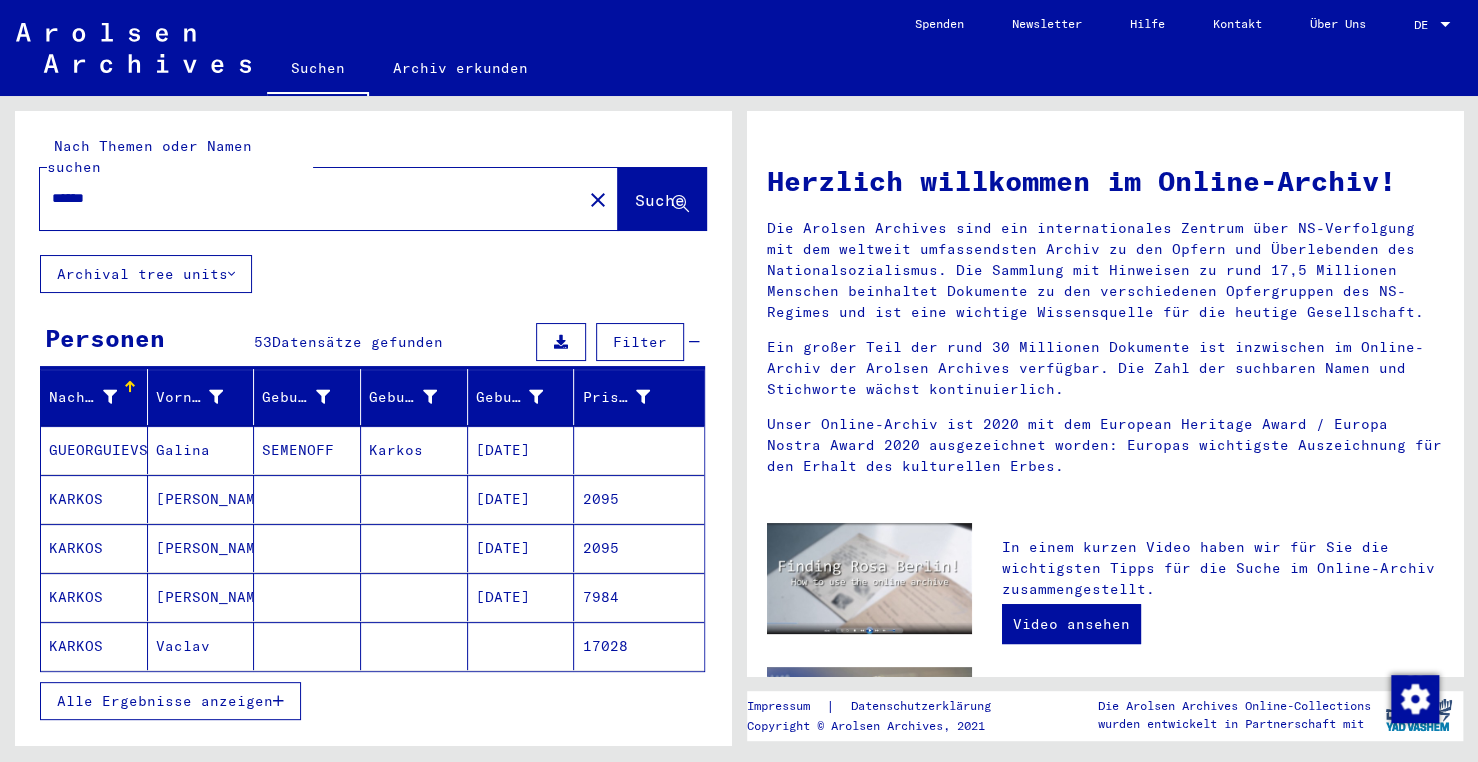 click on "Alle Ergebnisse anzeigen" at bounding box center (165, 701) 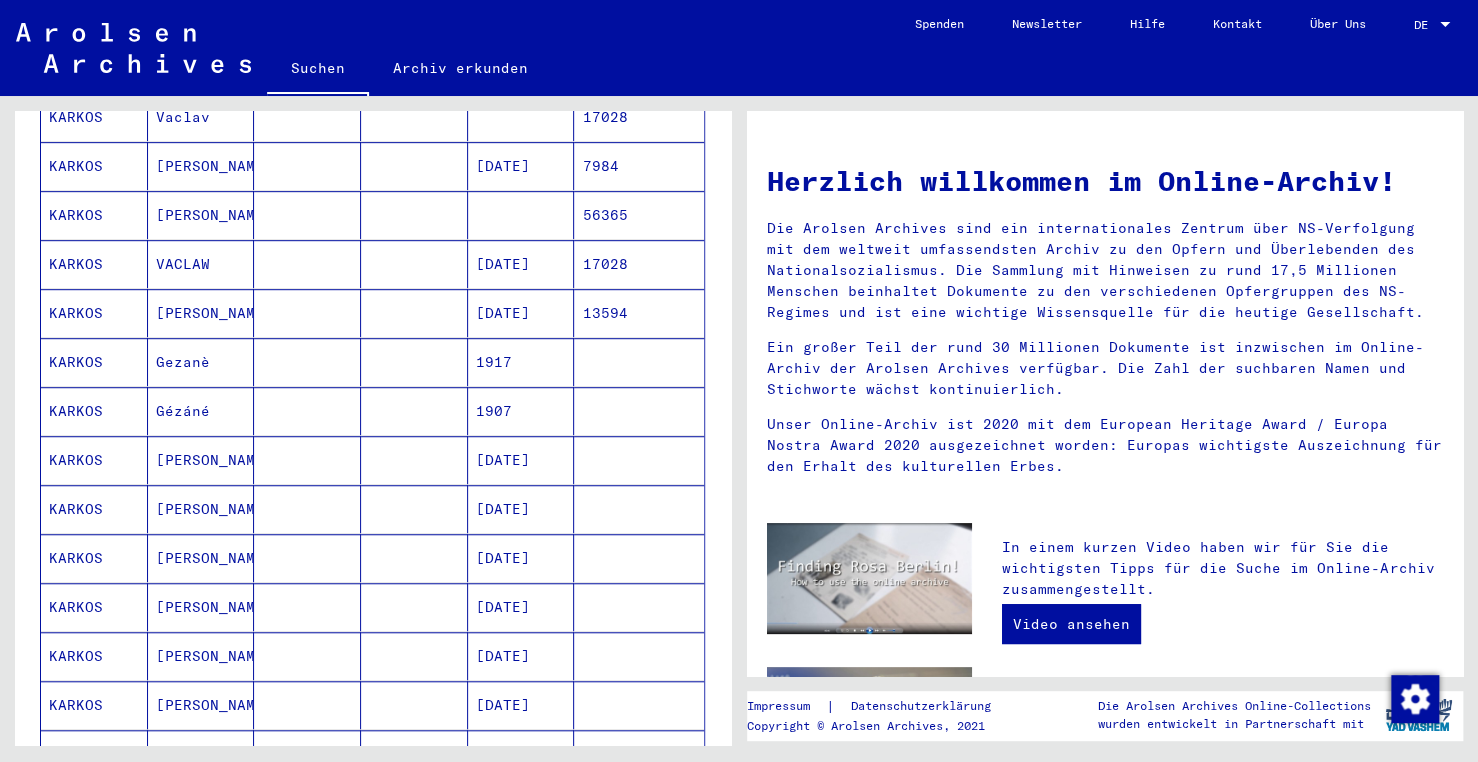 scroll, scrollTop: 600, scrollLeft: 0, axis: vertical 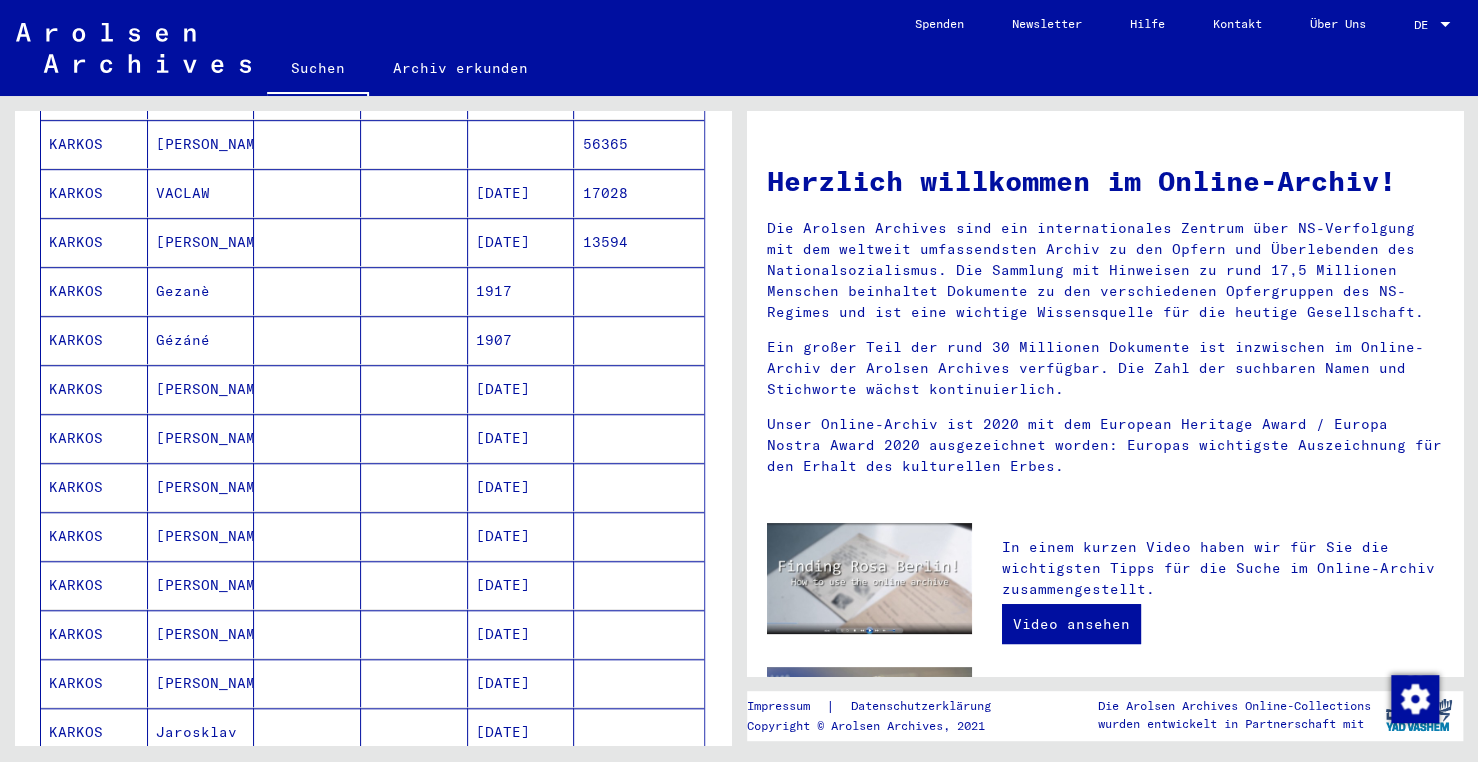 click on "[PERSON_NAME]" at bounding box center [201, 438] 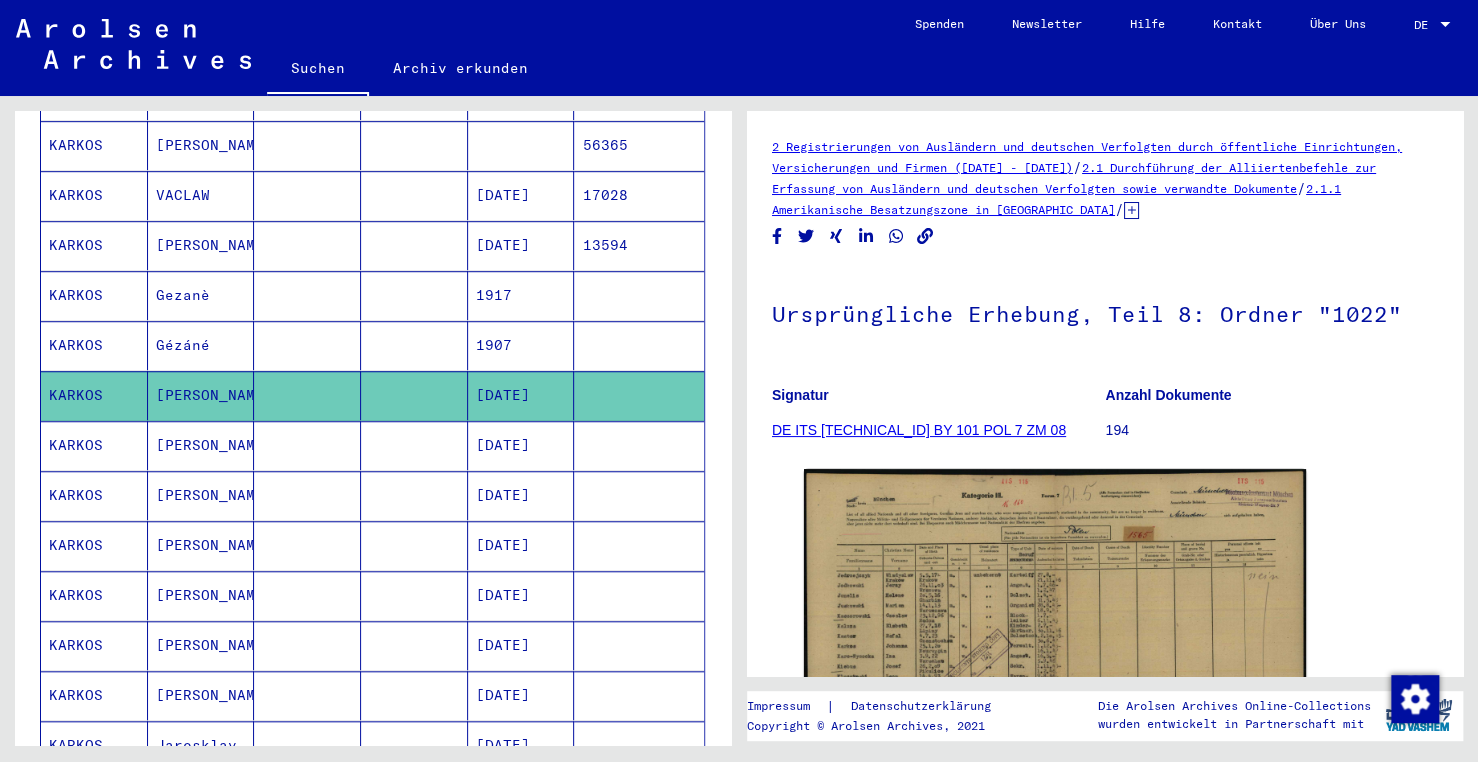 scroll, scrollTop: 0, scrollLeft: 0, axis: both 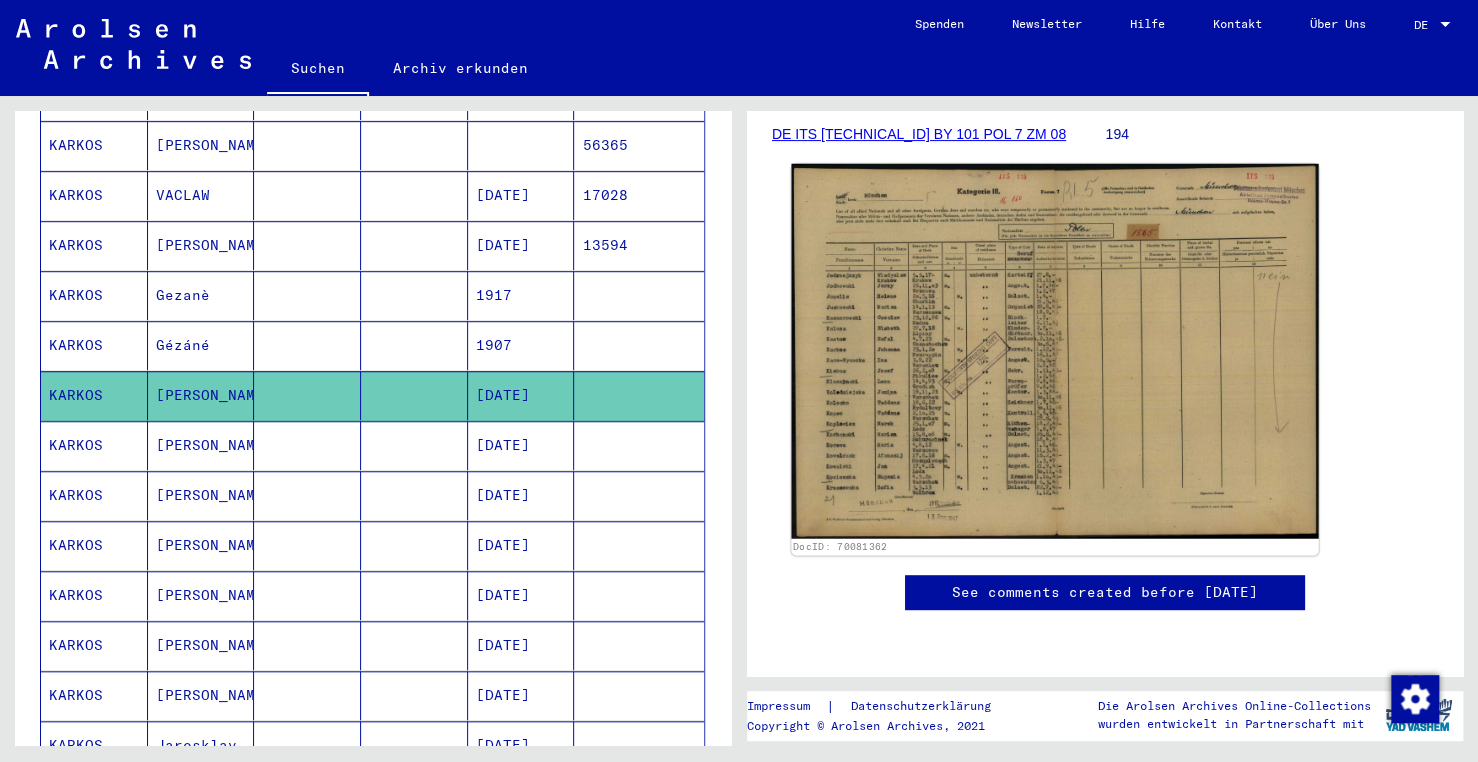 click 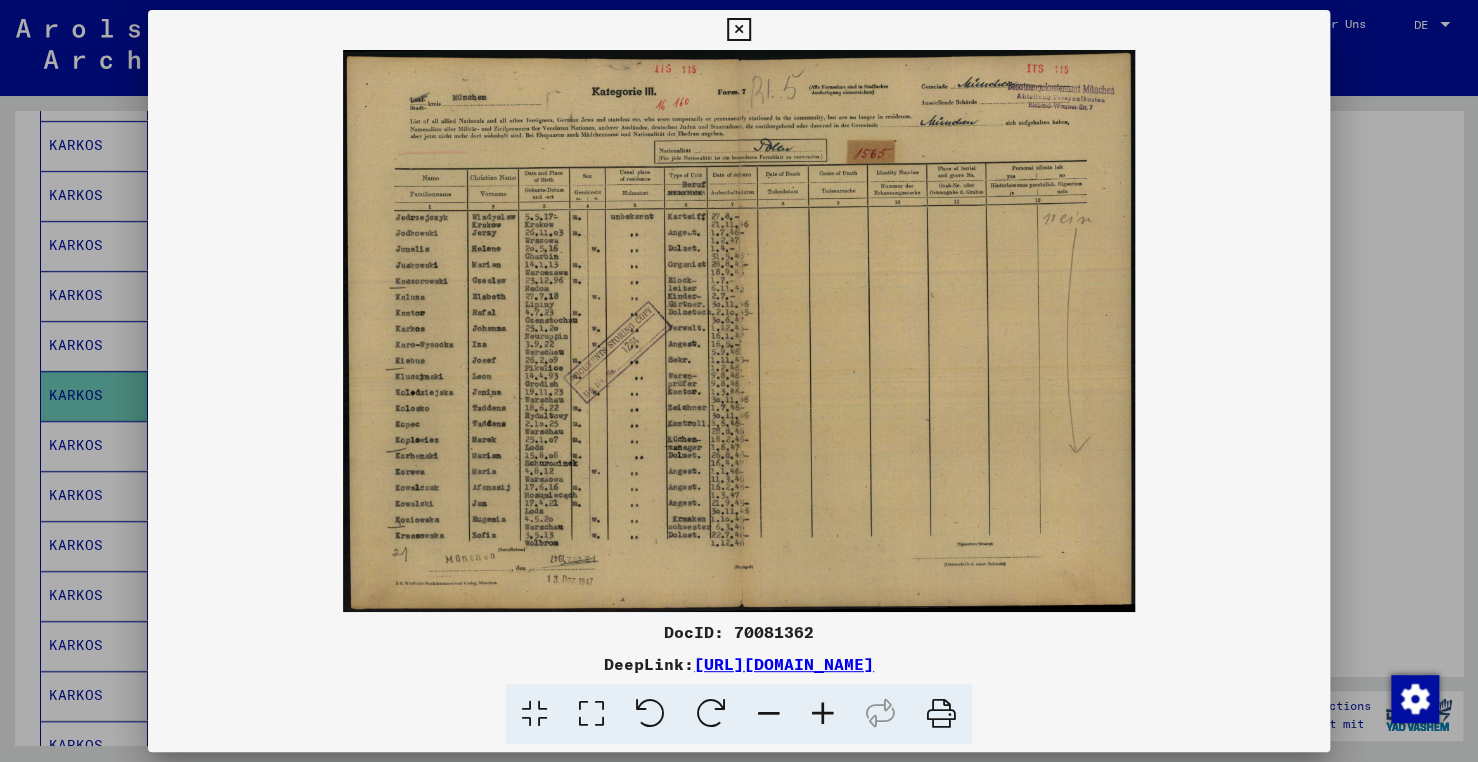 click at bounding box center (738, 30) 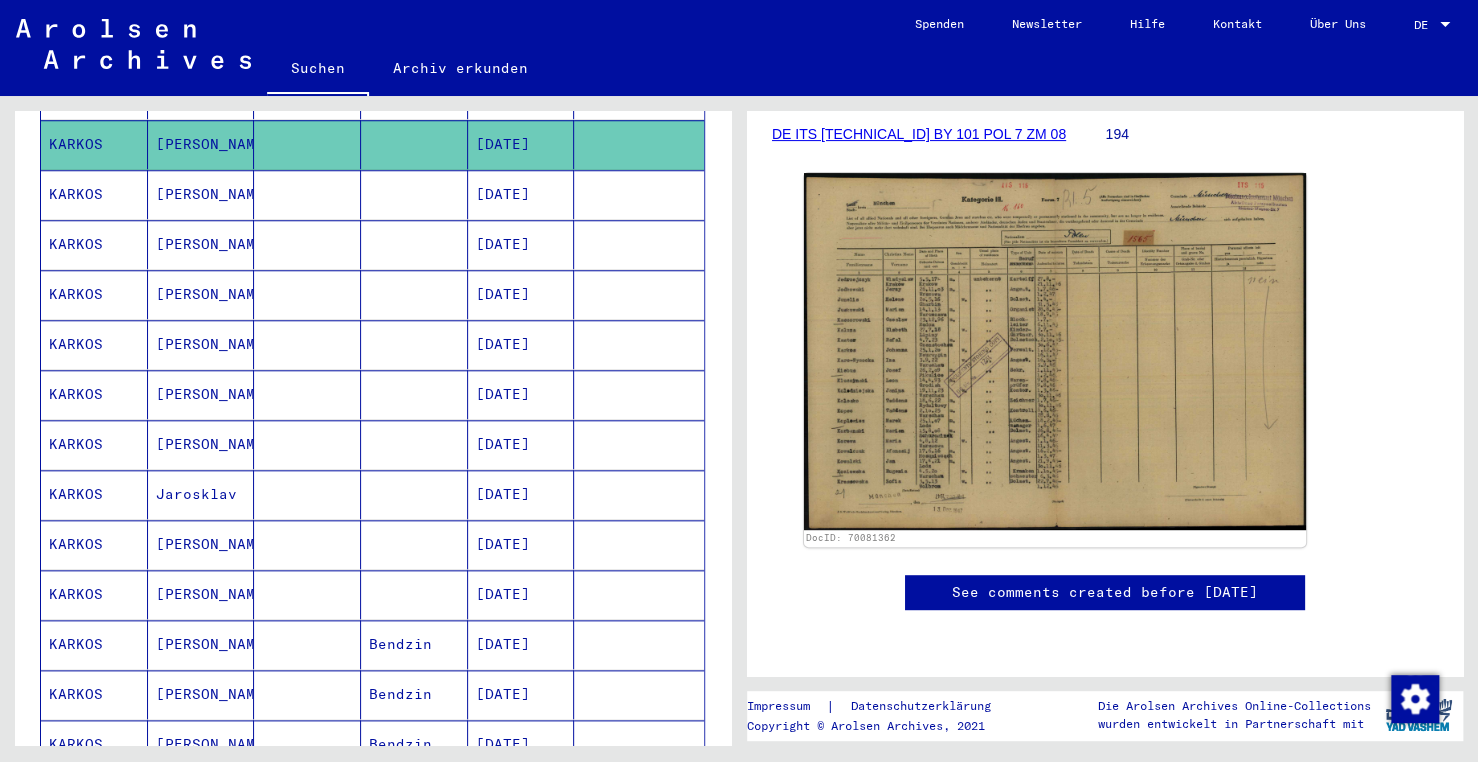 scroll, scrollTop: 905, scrollLeft: 0, axis: vertical 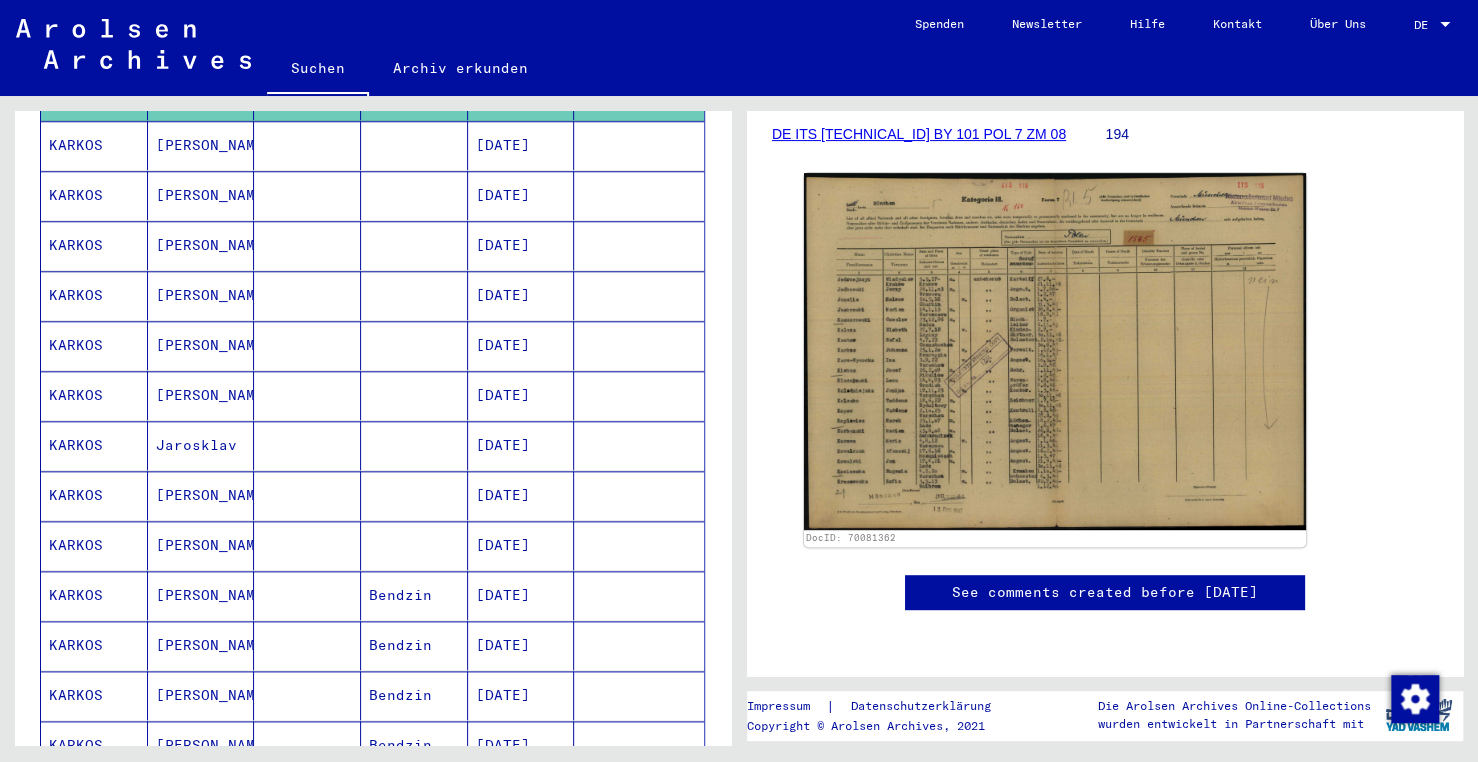 click at bounding box center (307, 345) 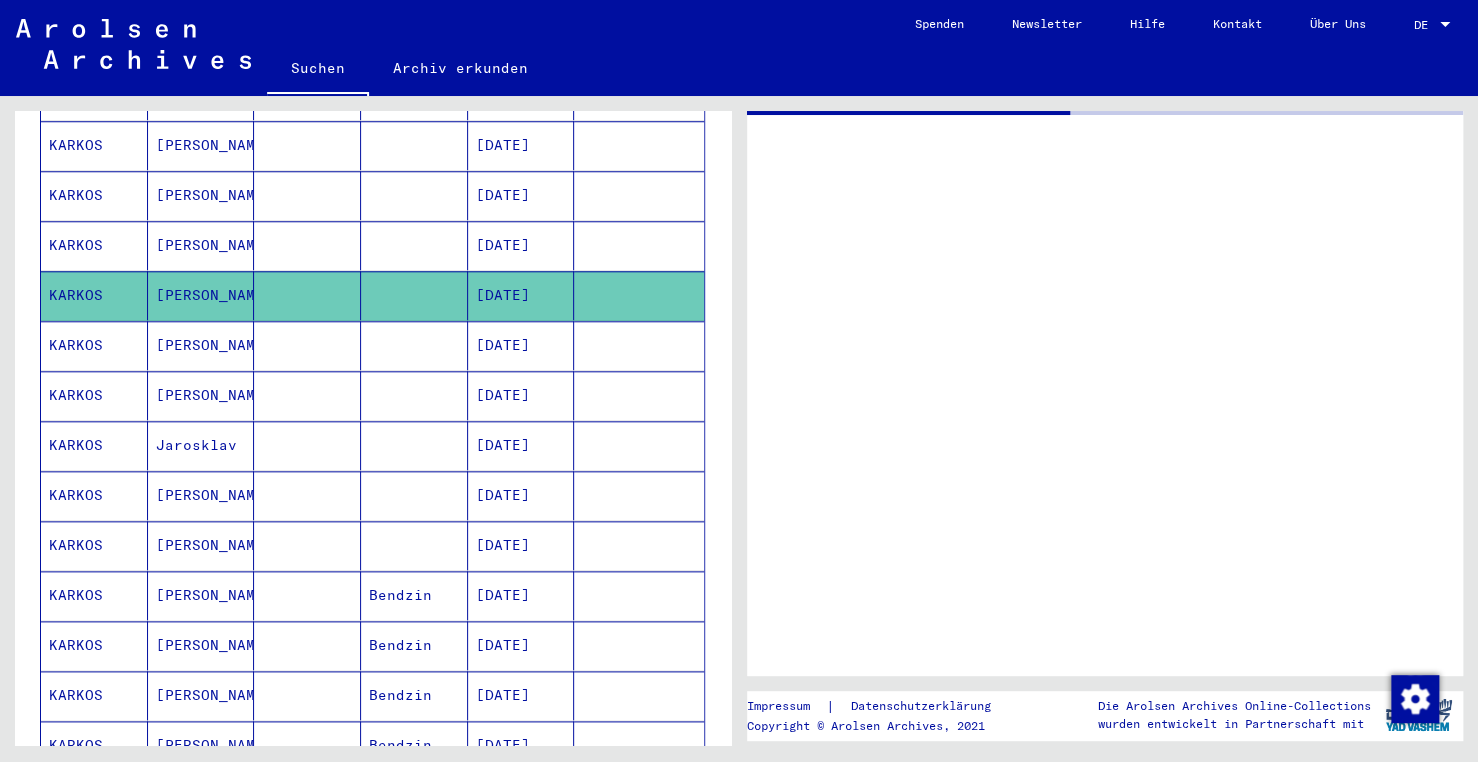scroll, scrollTop: 0, scrollLeft: 0, axis: both 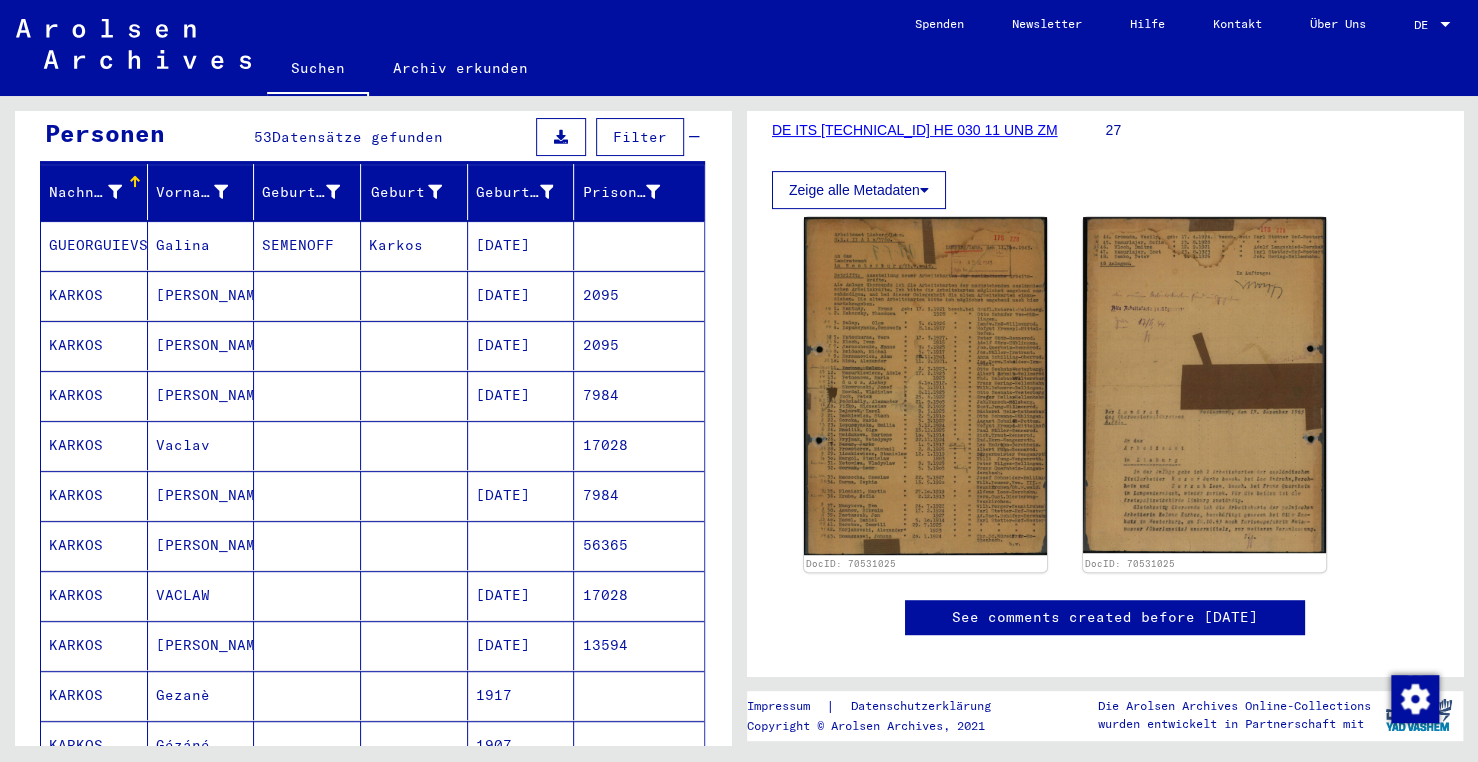 click at bounding box center (414, 545) 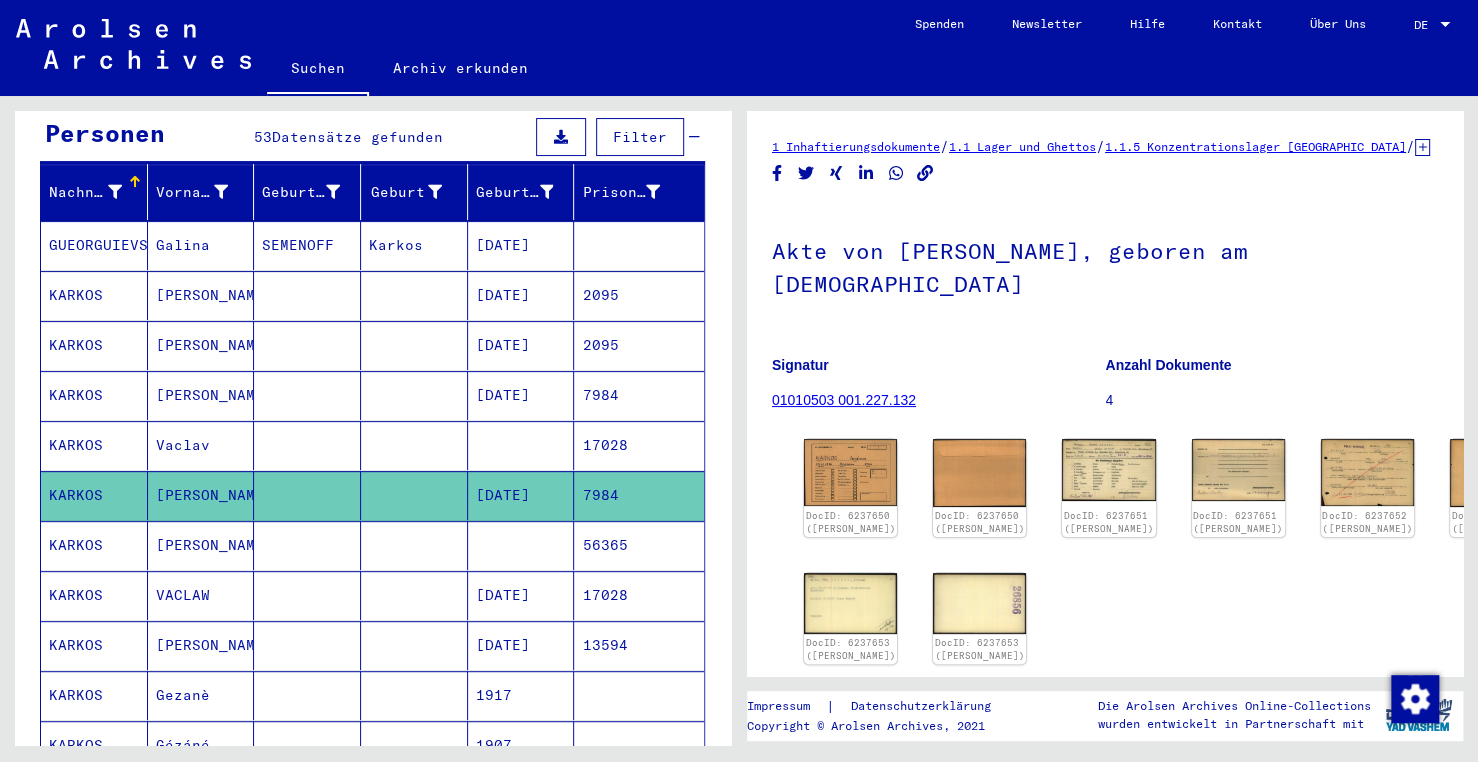 scroll, scrollTop: 0, scrollLeft: 0, axis: both 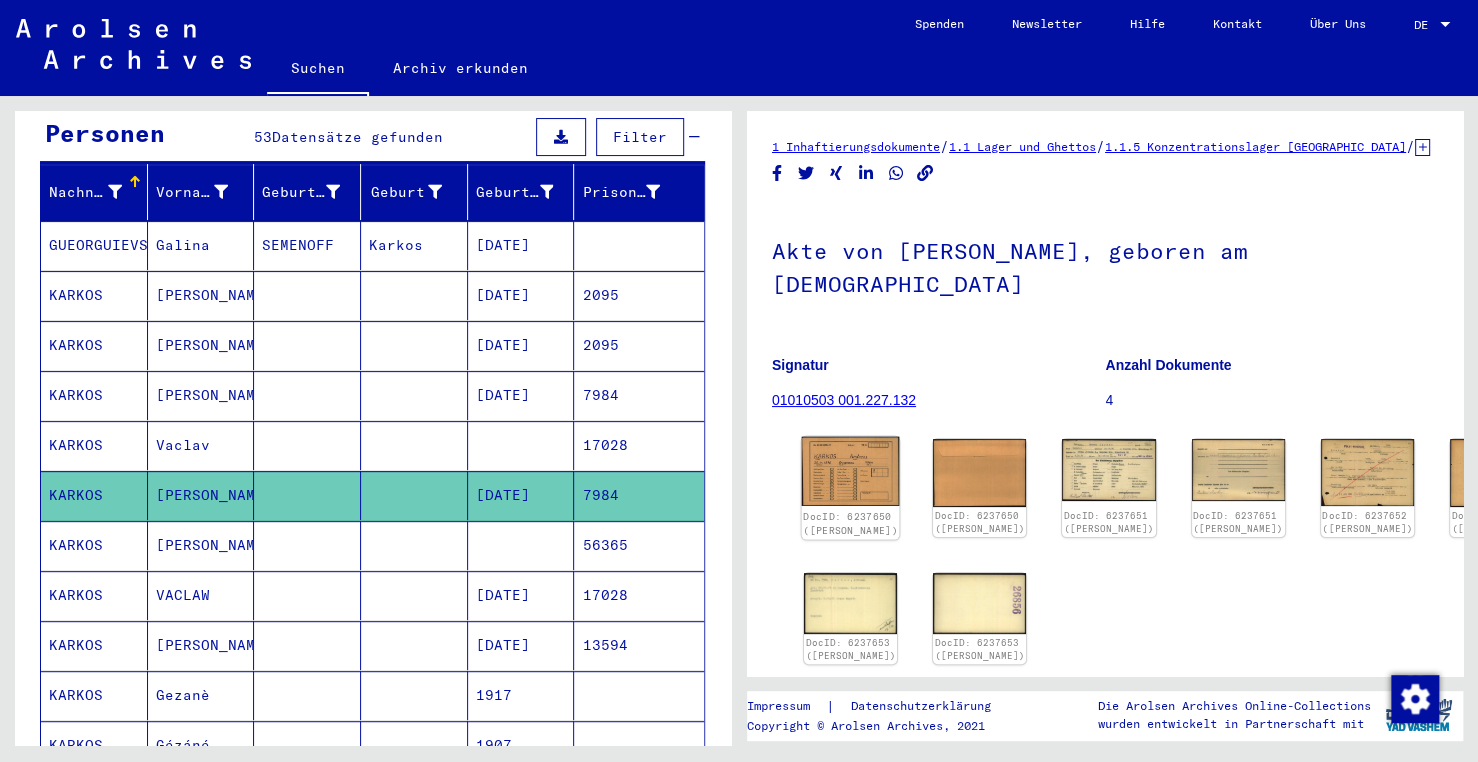 click 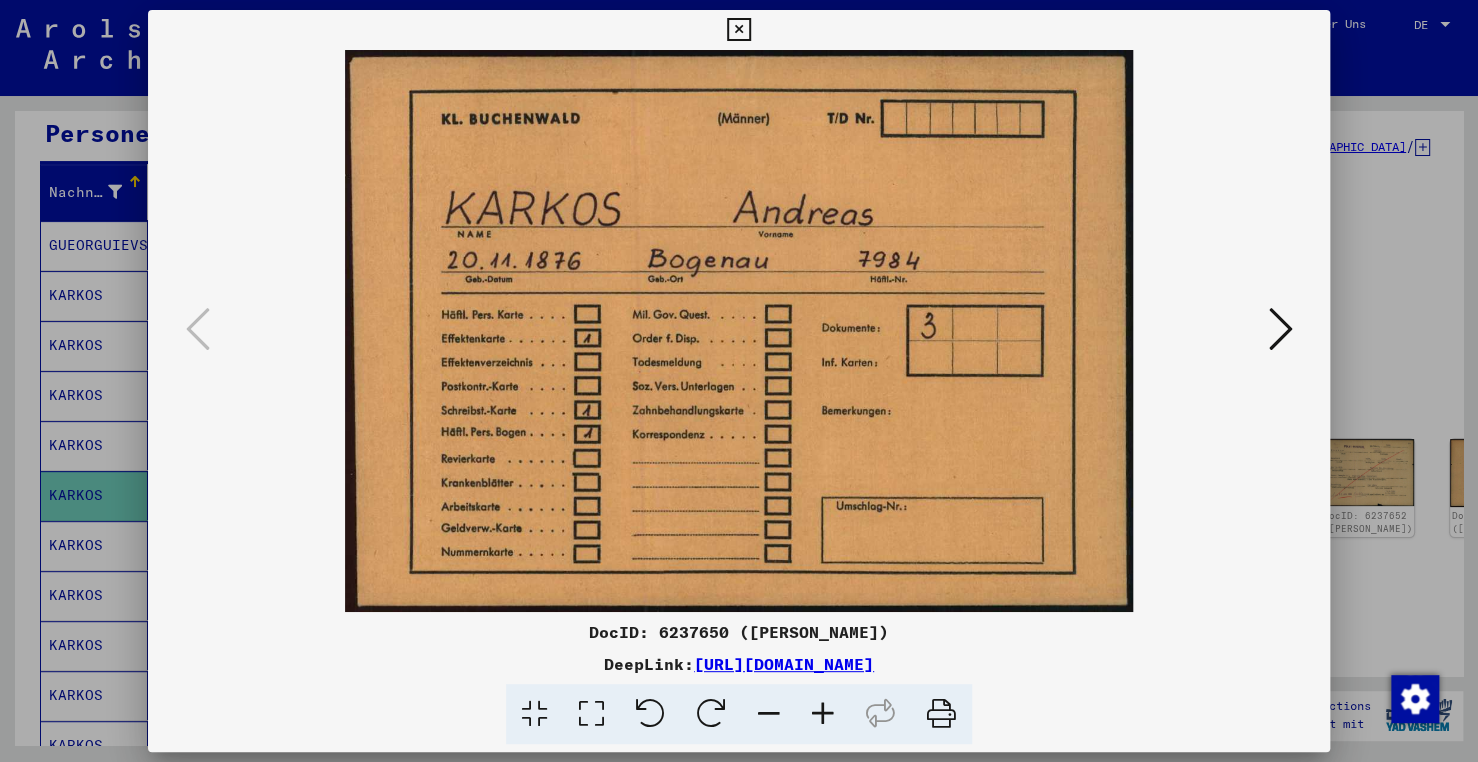 click at bounding box center [1280, 329] 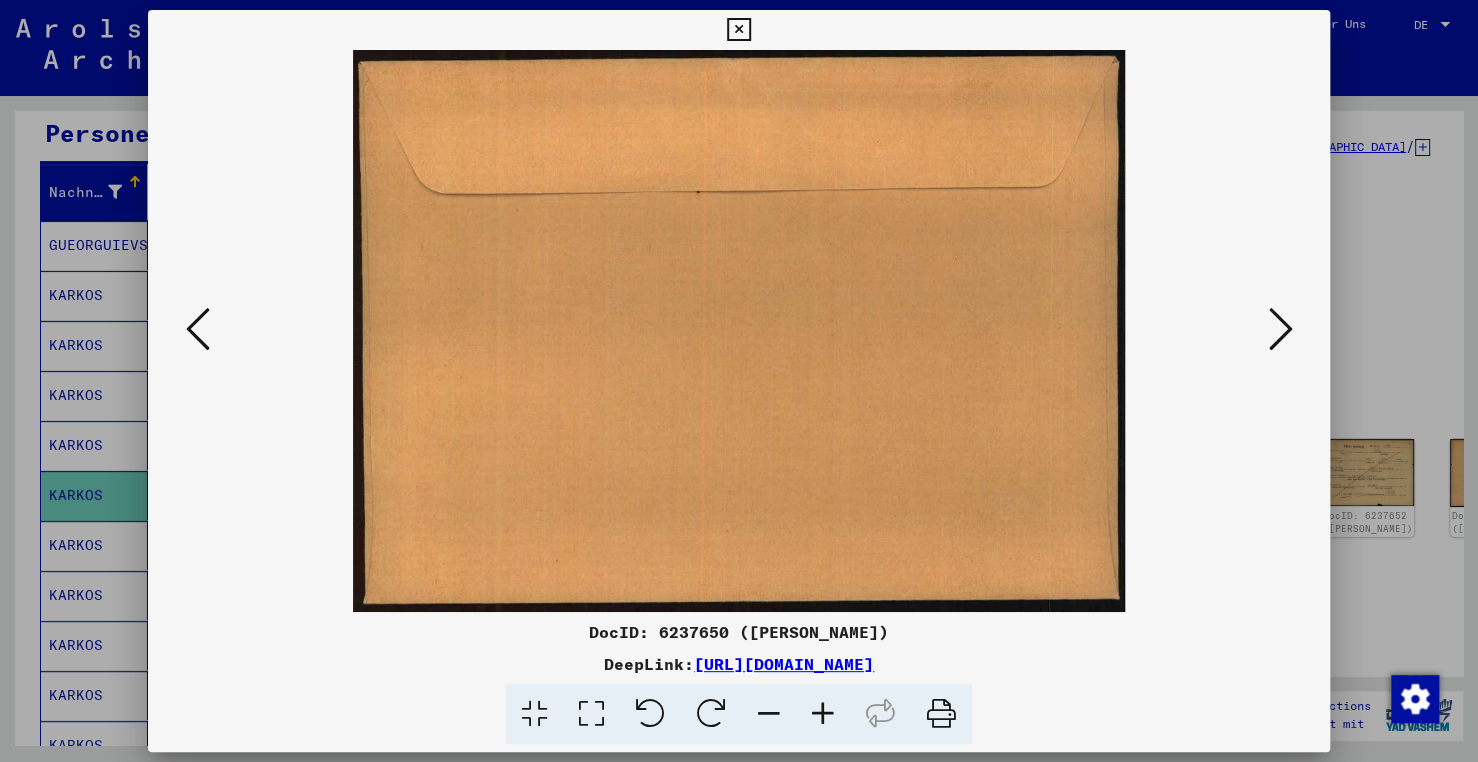 click at bounding box center [1280, 329] 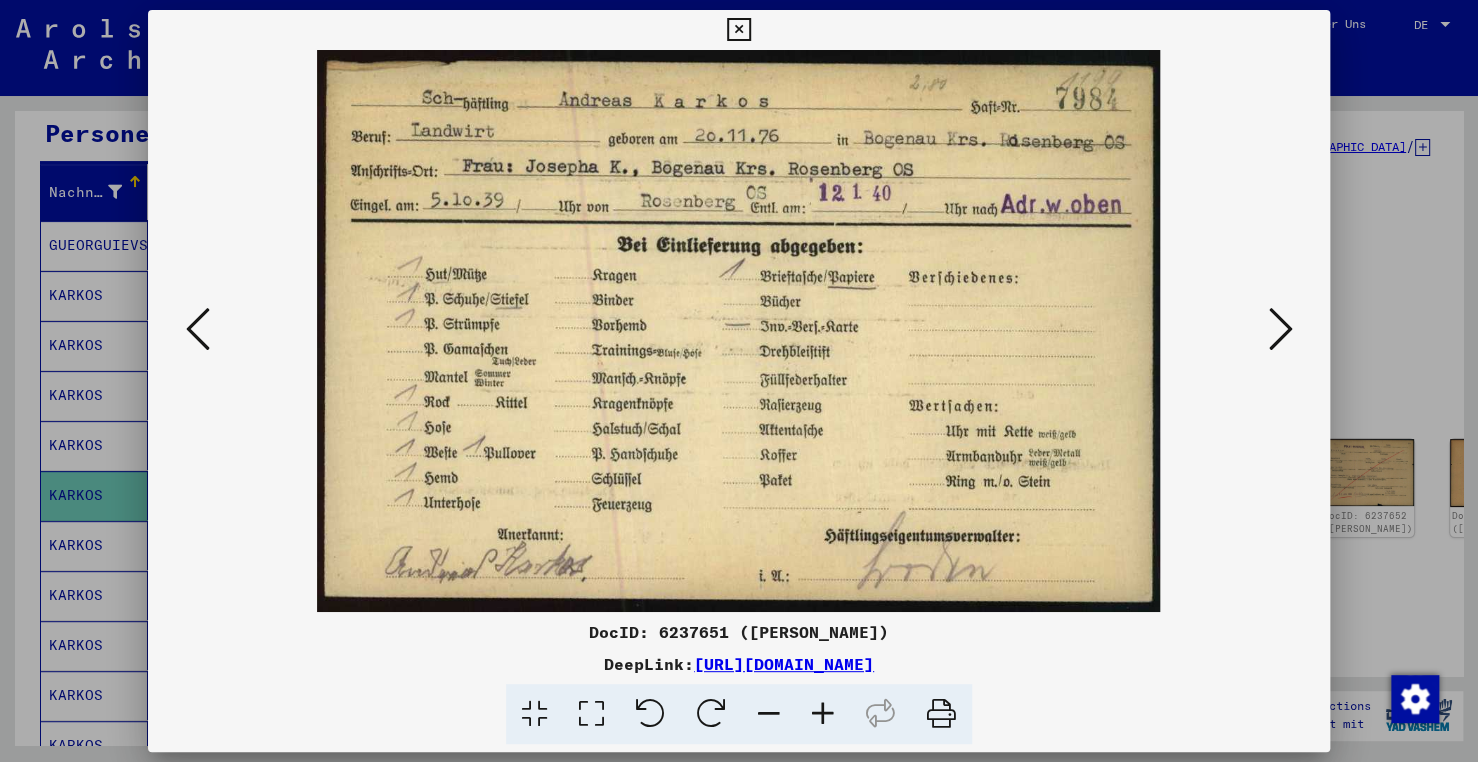 click at bounding box center (1280, 329) 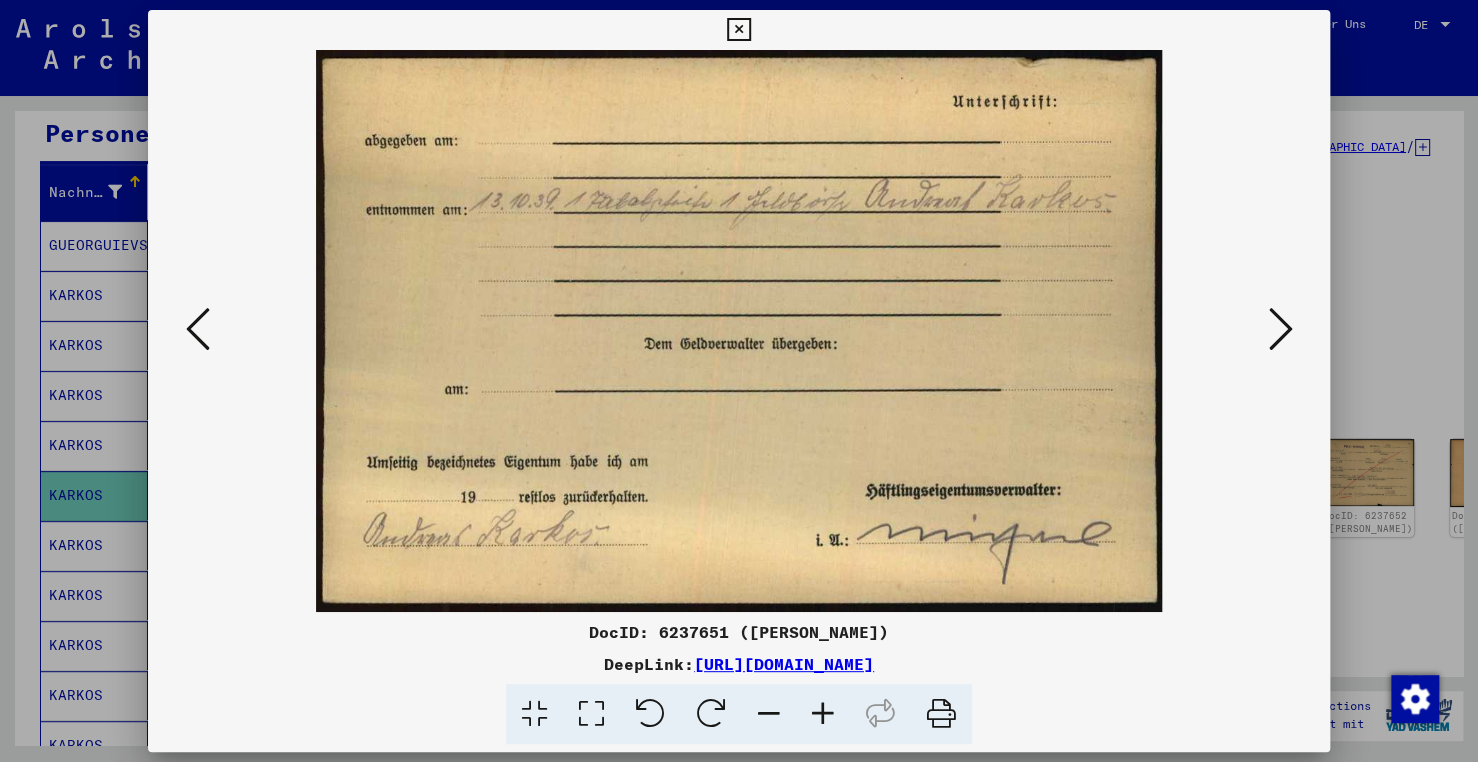 click at bounding box center (1280, 329) 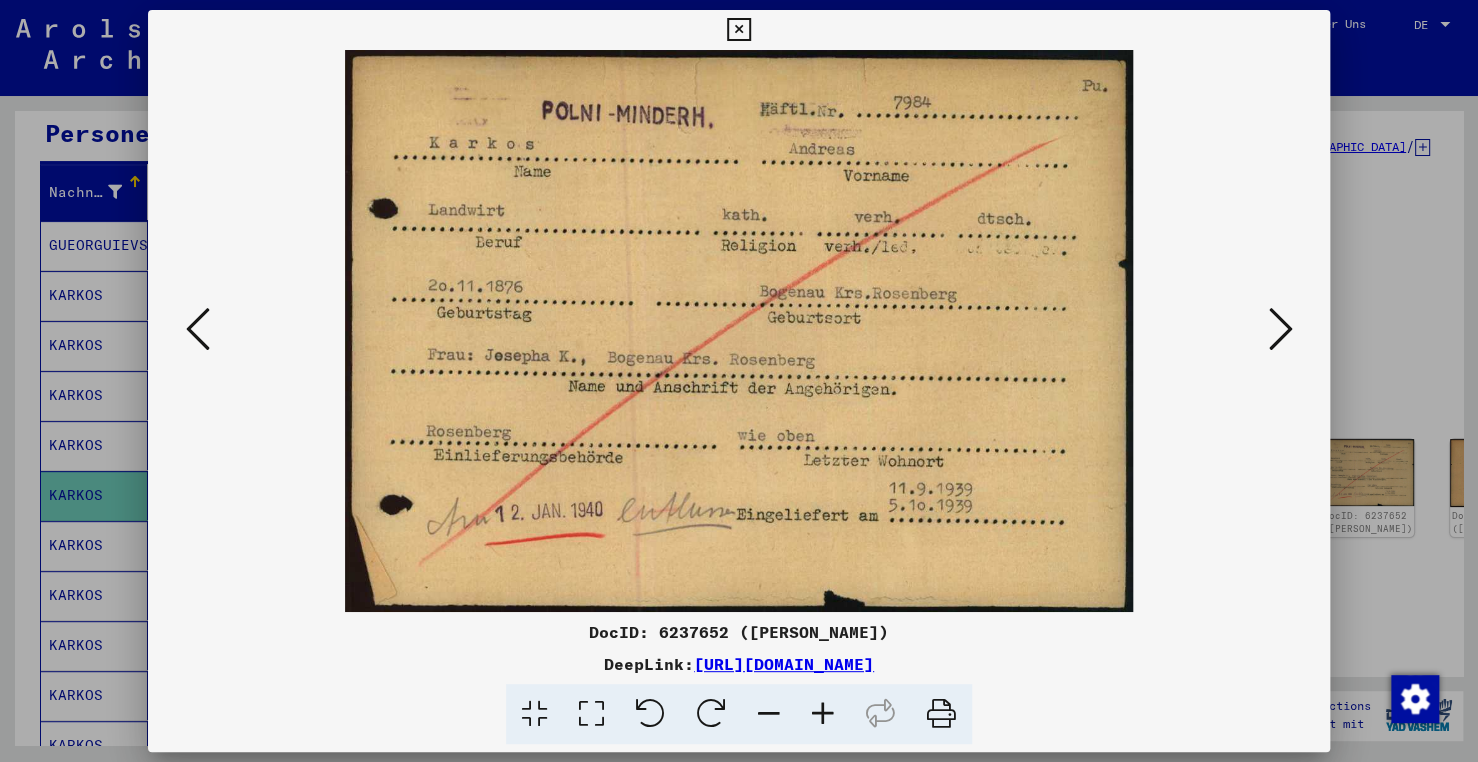 click at bounding box center (1280, 329) 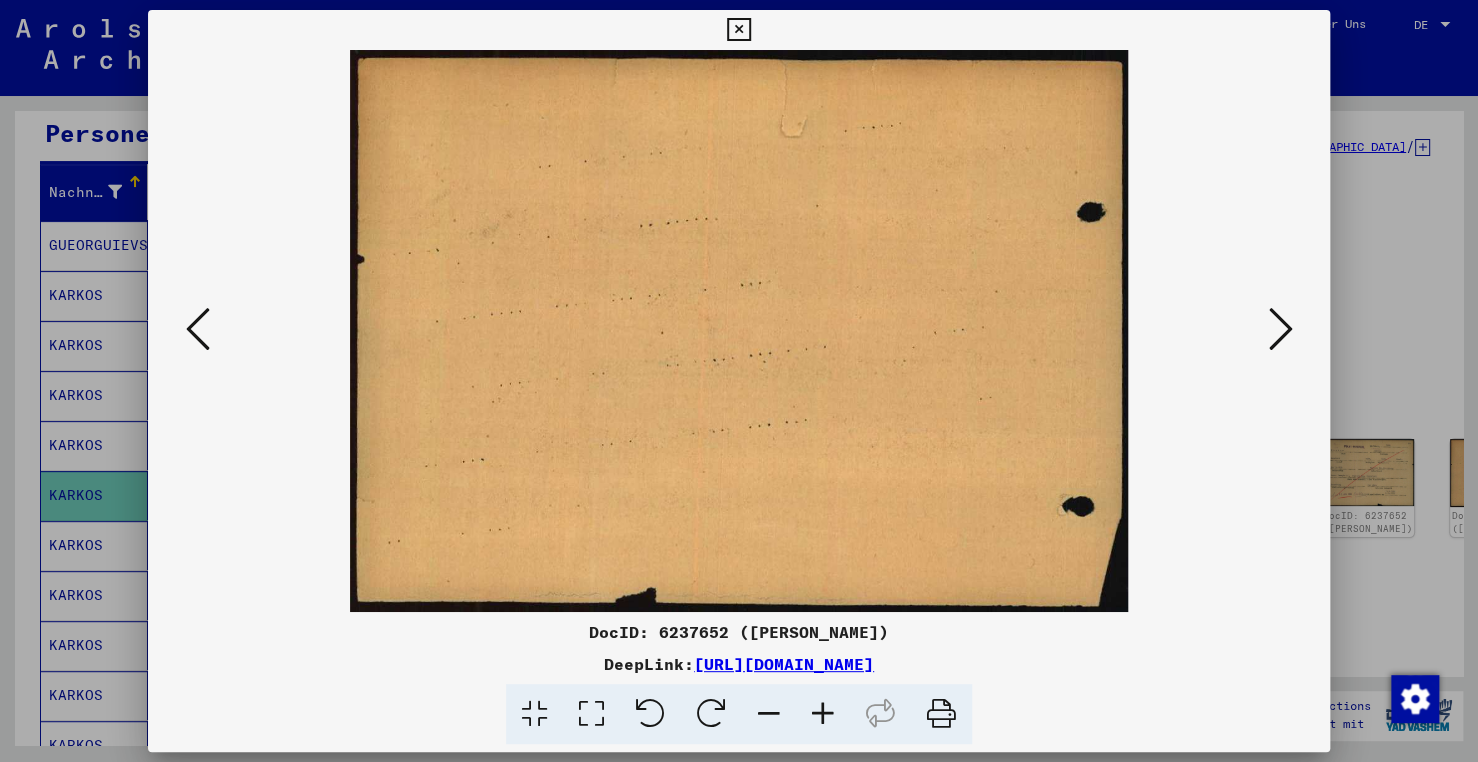 click at bounding box center (1280, 329) 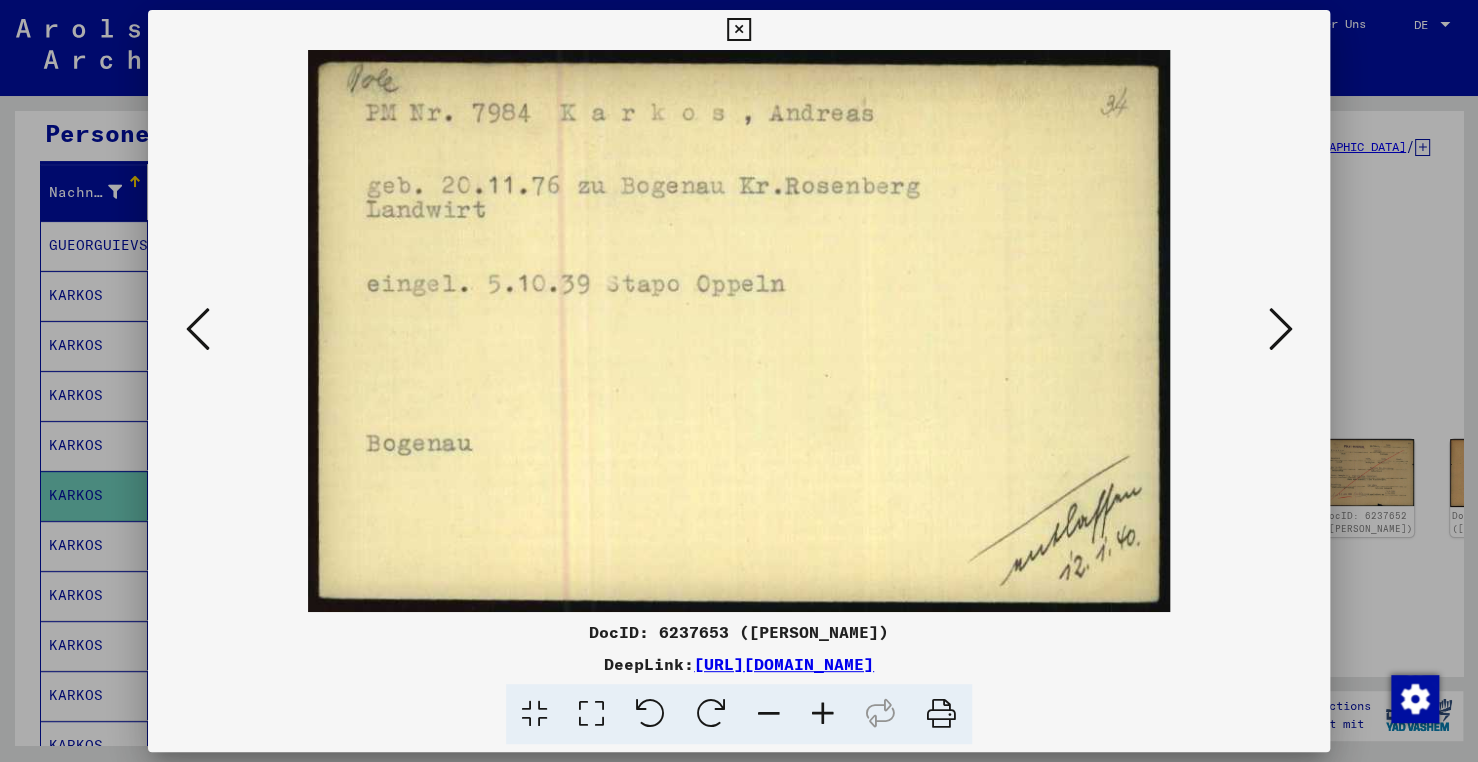 click at bounding box center (1280, 329) 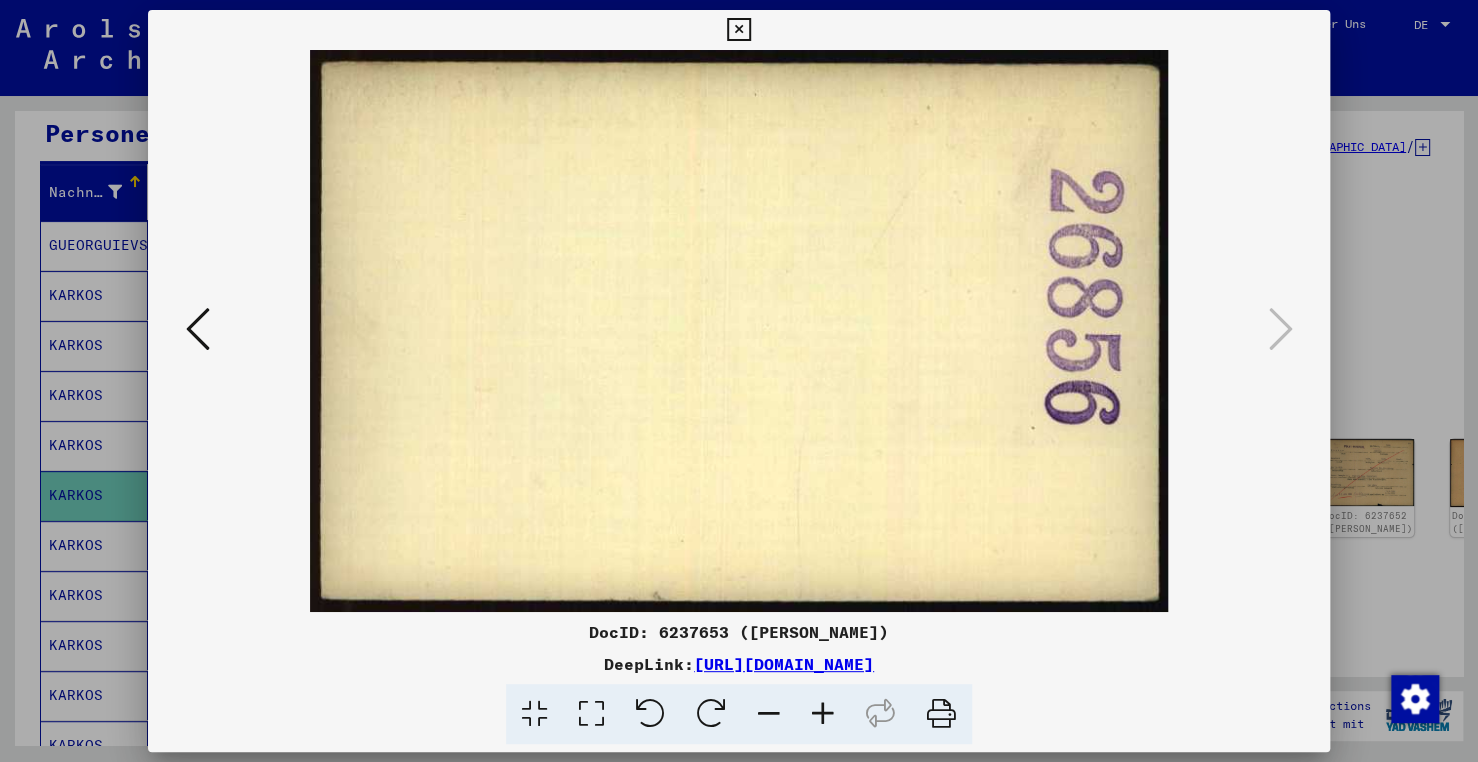click at bounding box center [1280, 329] 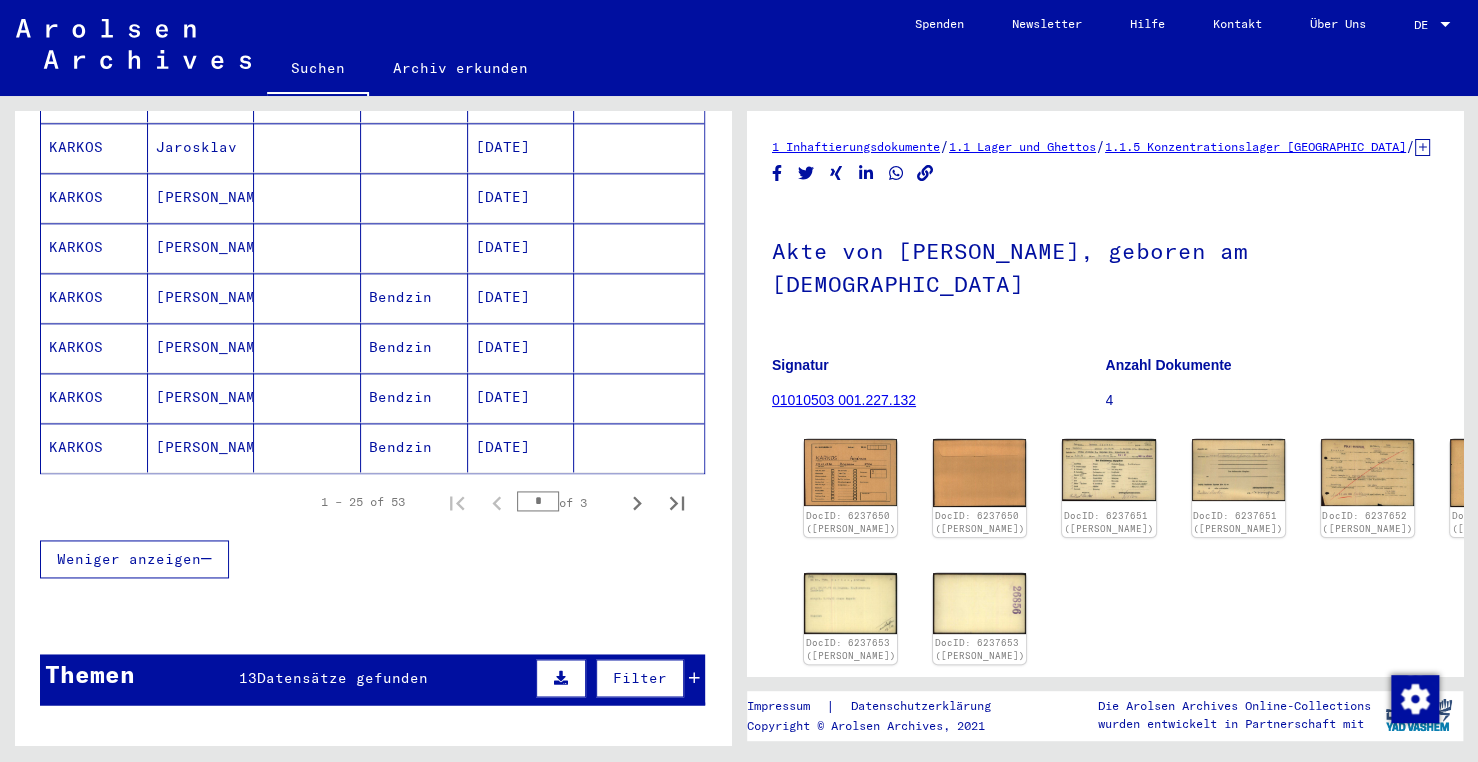 scroll, scrollTop: 1205, scrollLeft: 0, axis: vertical 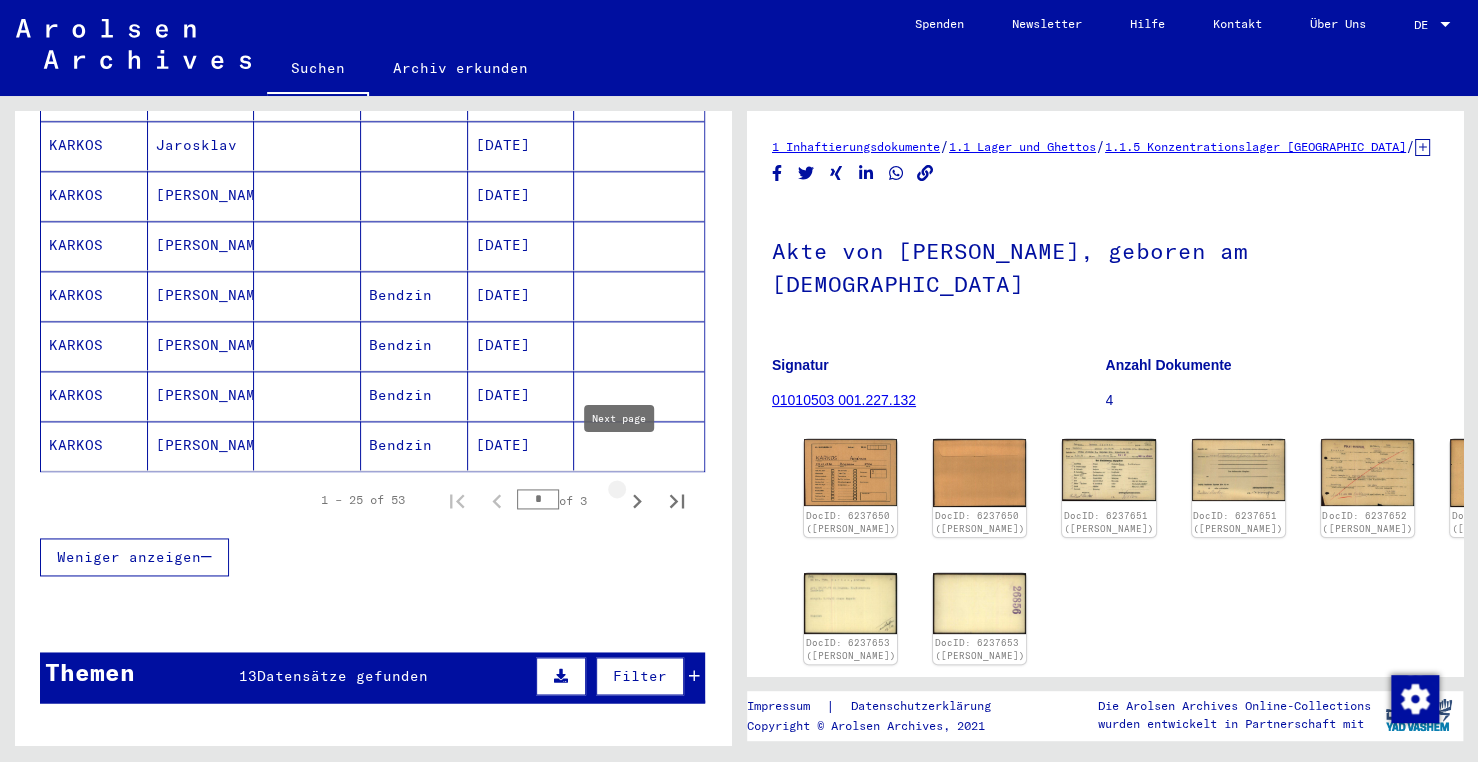 click 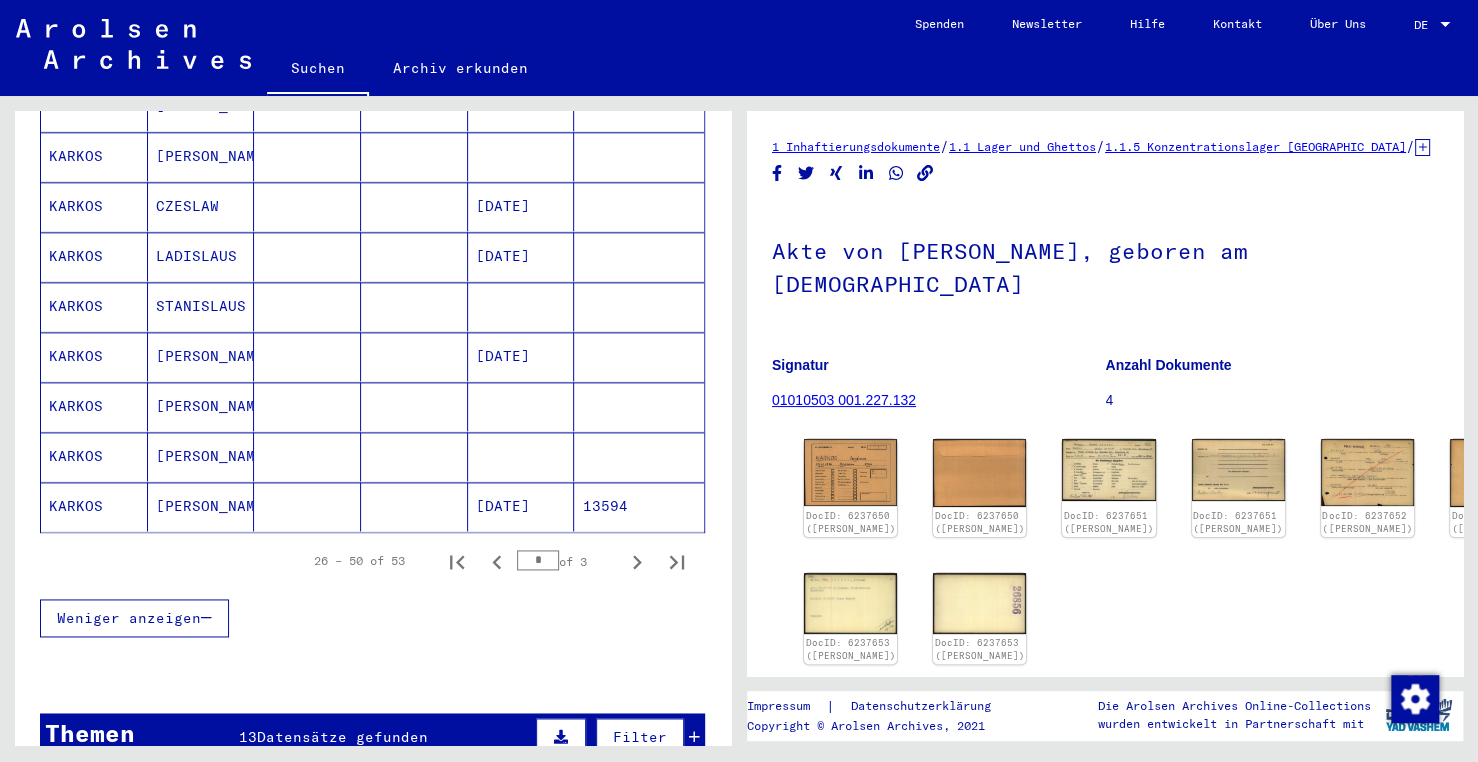 scroll, scrollTop: 1005, scrollLeft: 0, axis: vertical 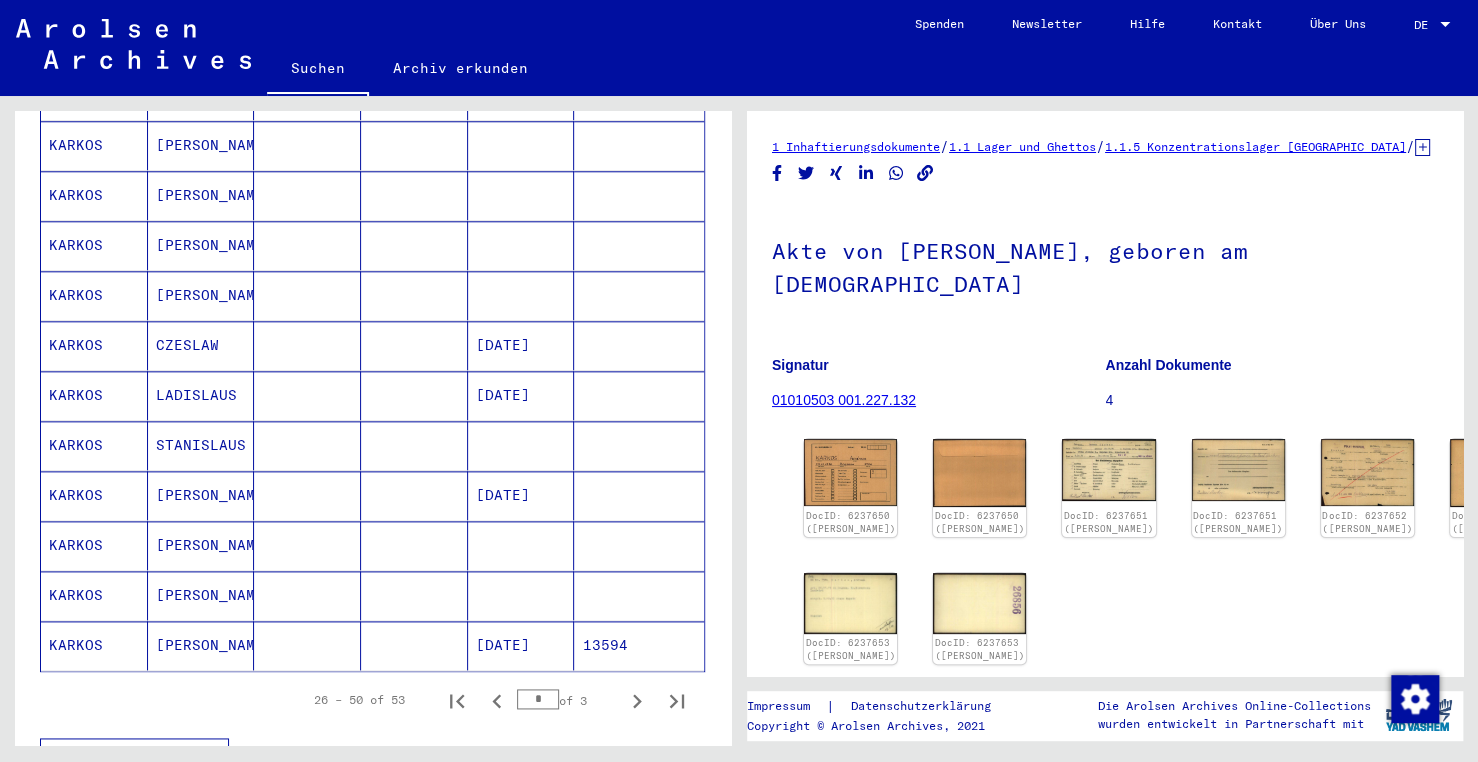 click on "[DATE]" 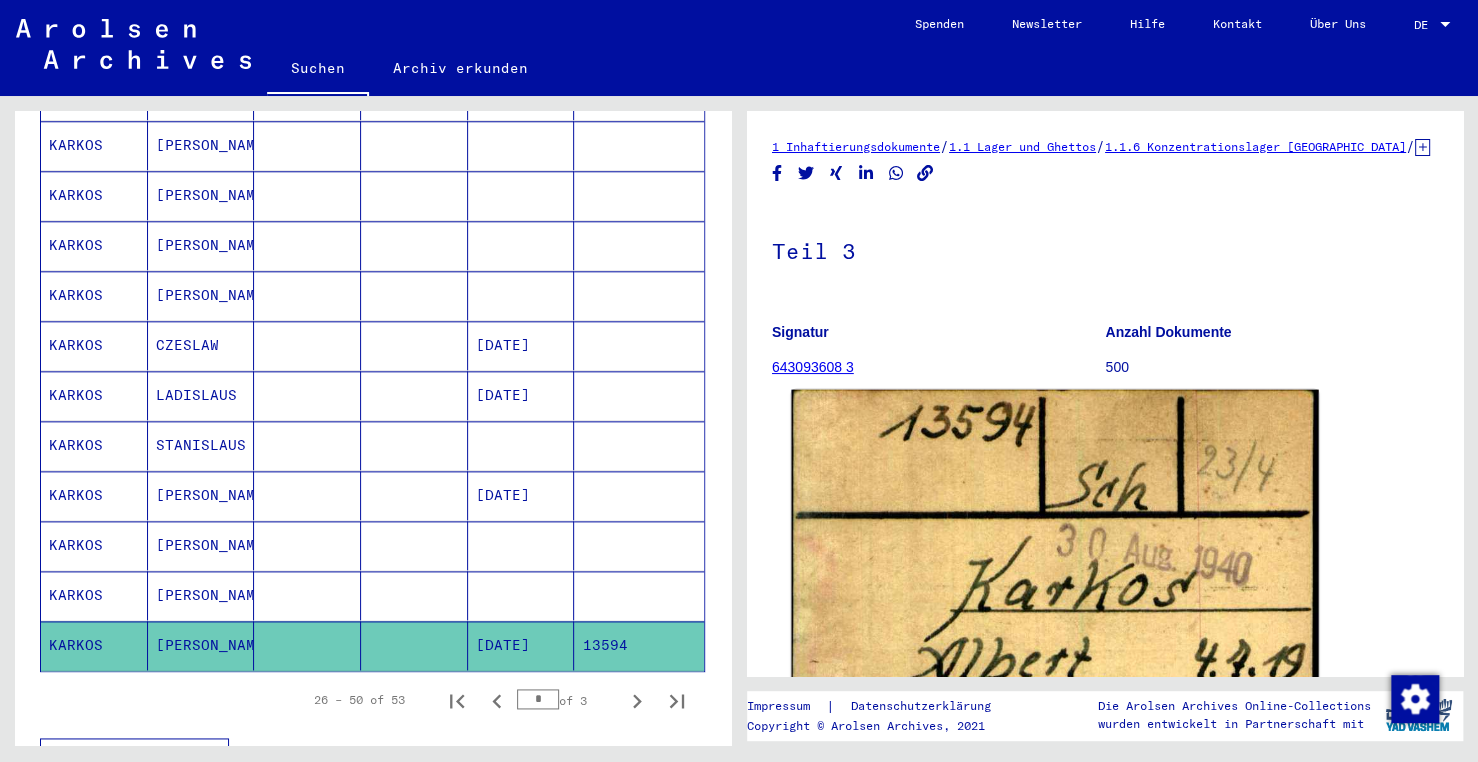 scroll, scrollTop: 0, scrollLeft: 0, axis: both 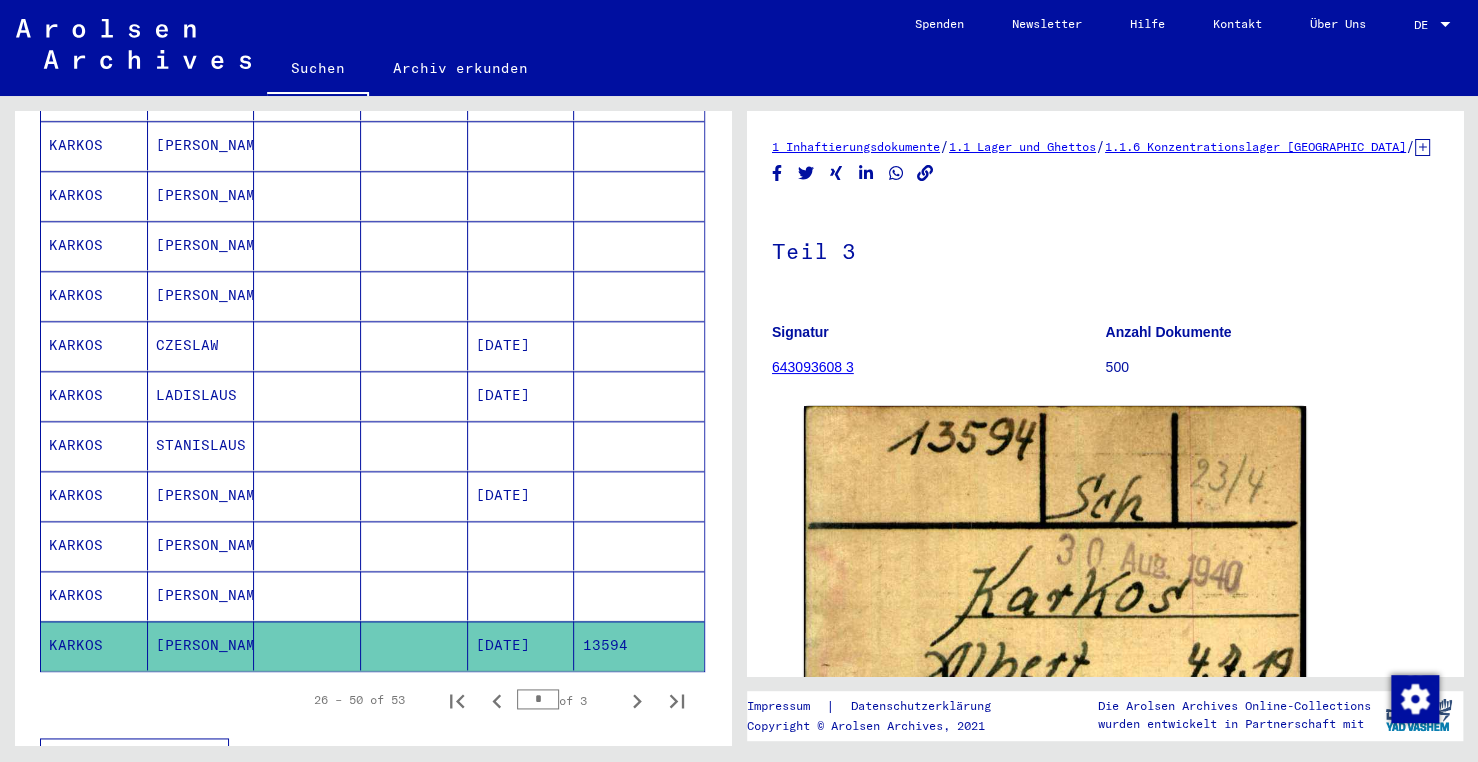 click at bounding box center (521, 645) 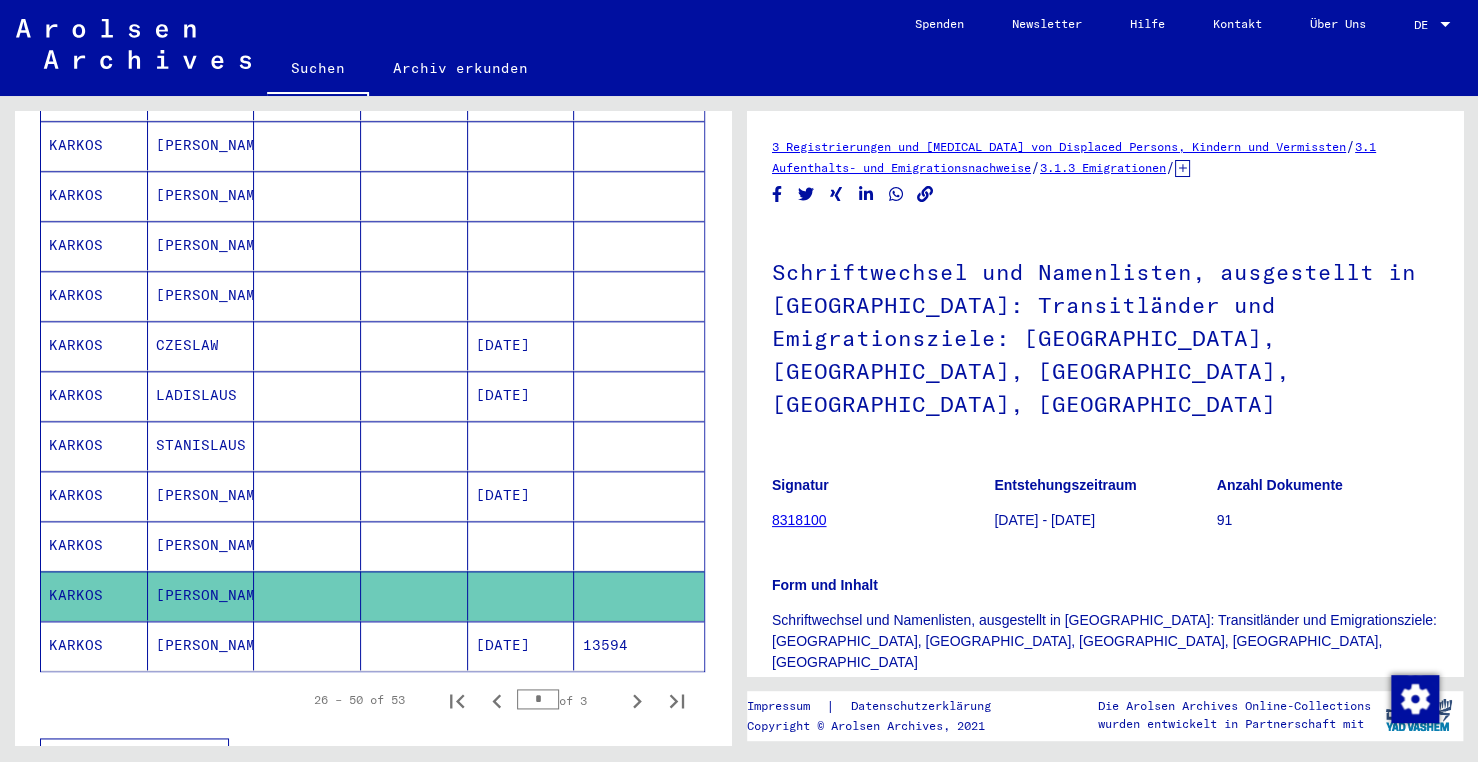 scroll, scrollTop: 0, scrollLeft: 0, axis: both 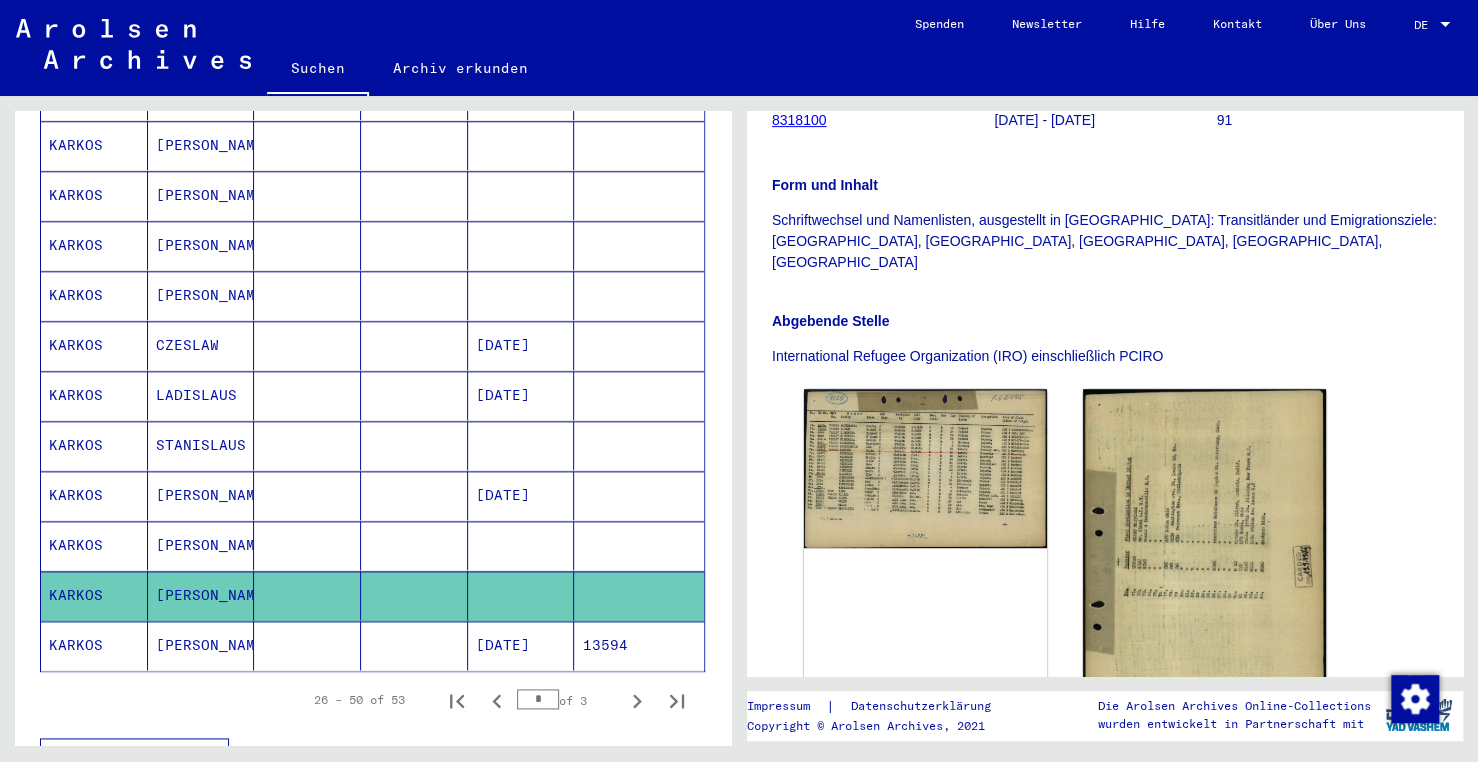 click at bounding box center (521, 595) 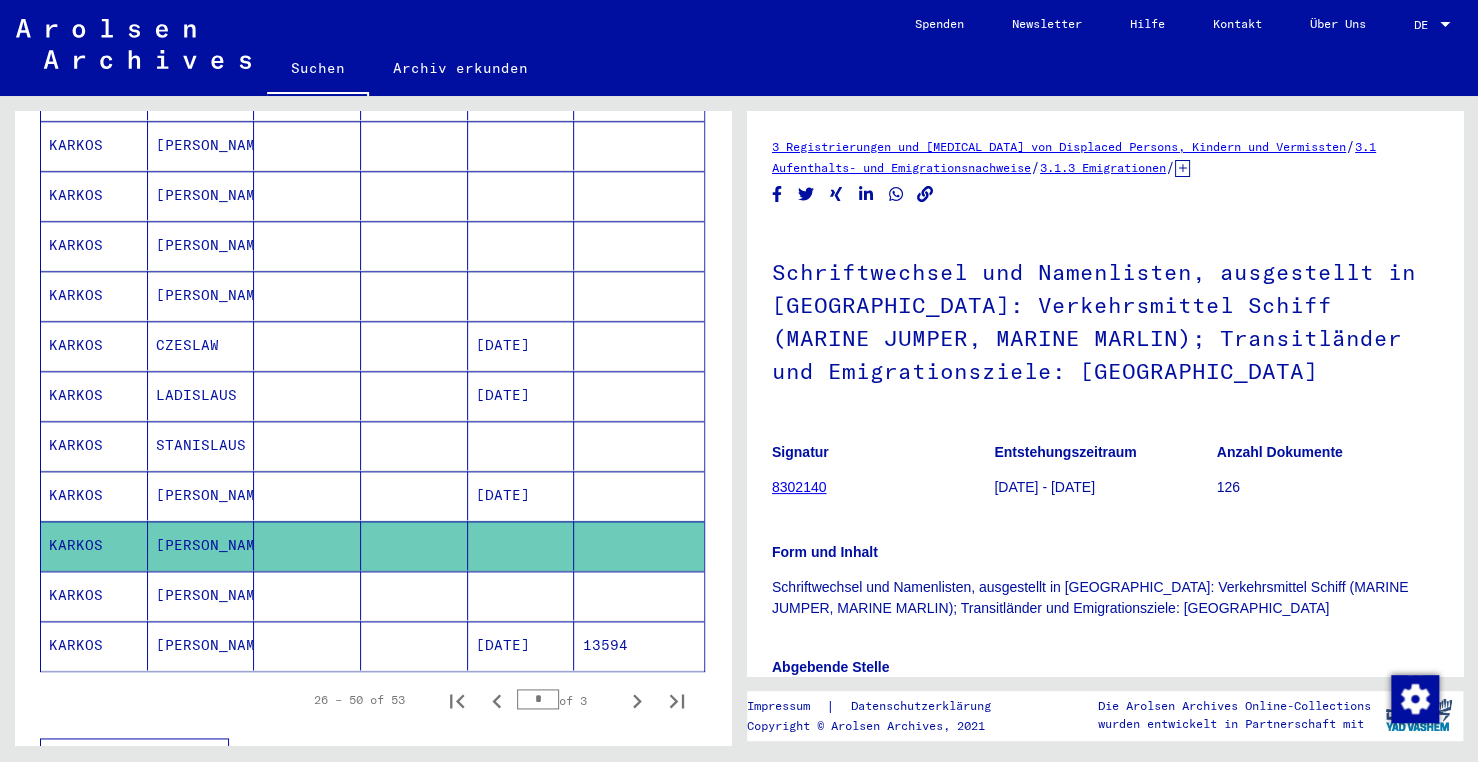 scroll, scrollTop: 400, scrollLeft: 0, axis: vertical 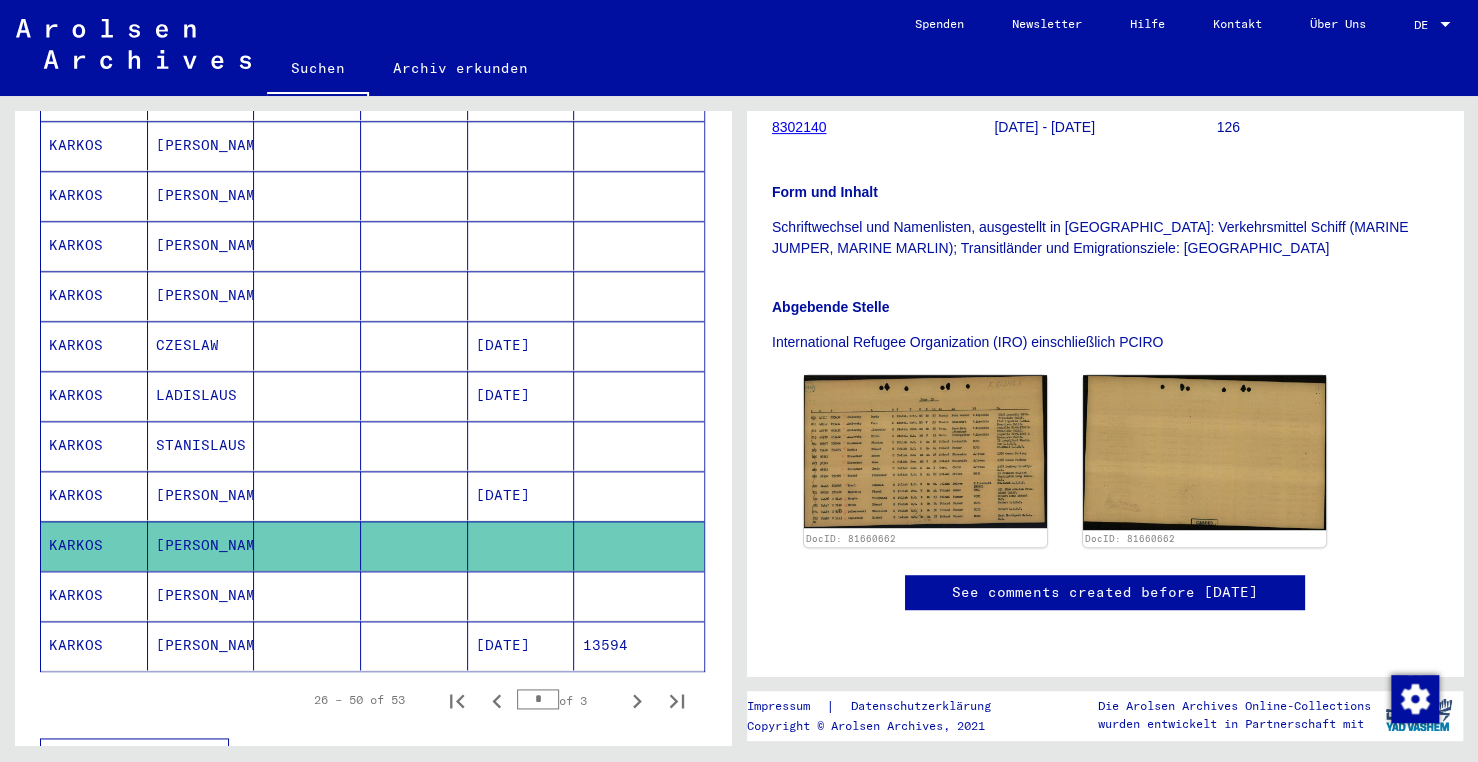 click on "[DATE]" at bounding box center (521, 545) 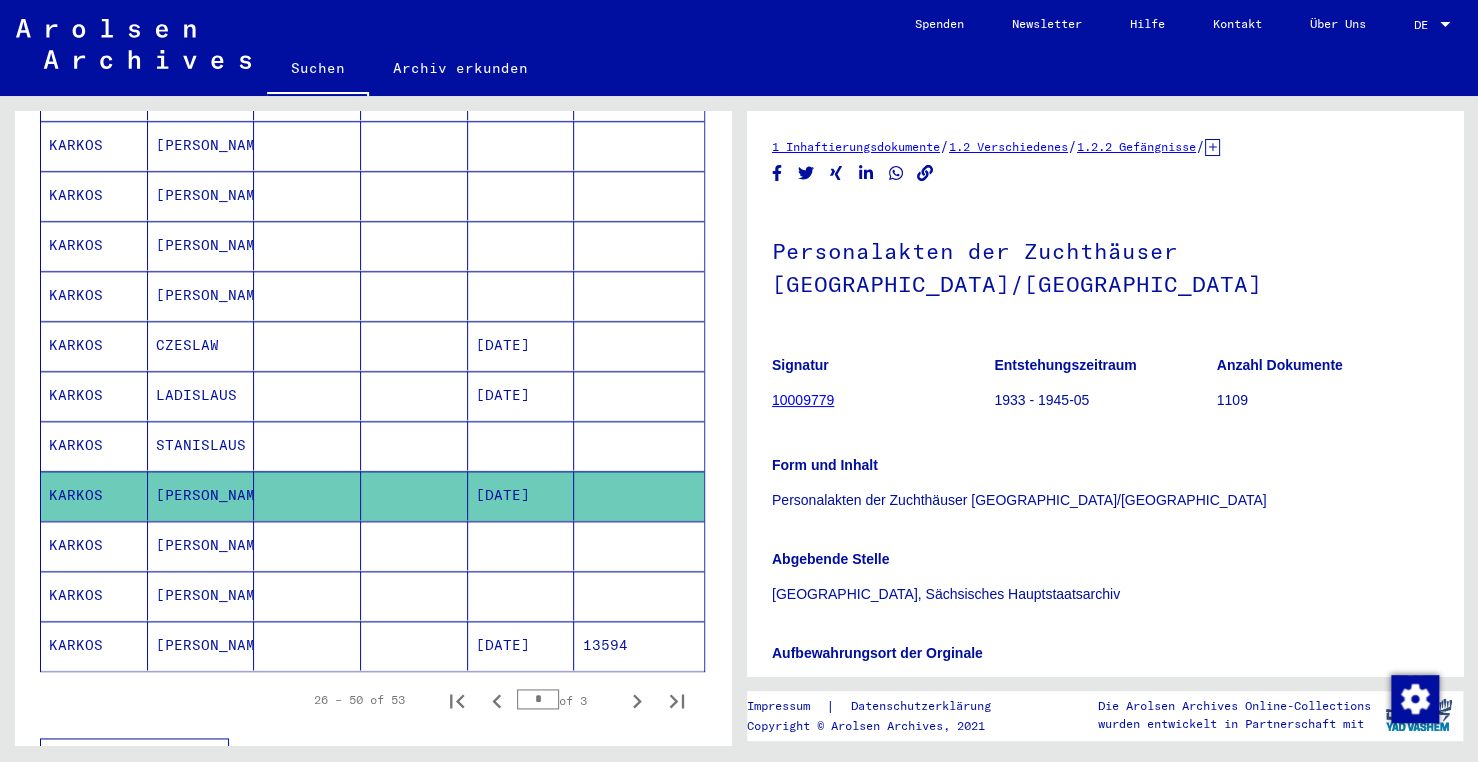 scroll, scrollTop: 500, scrollLeft: 0, axis: vertical 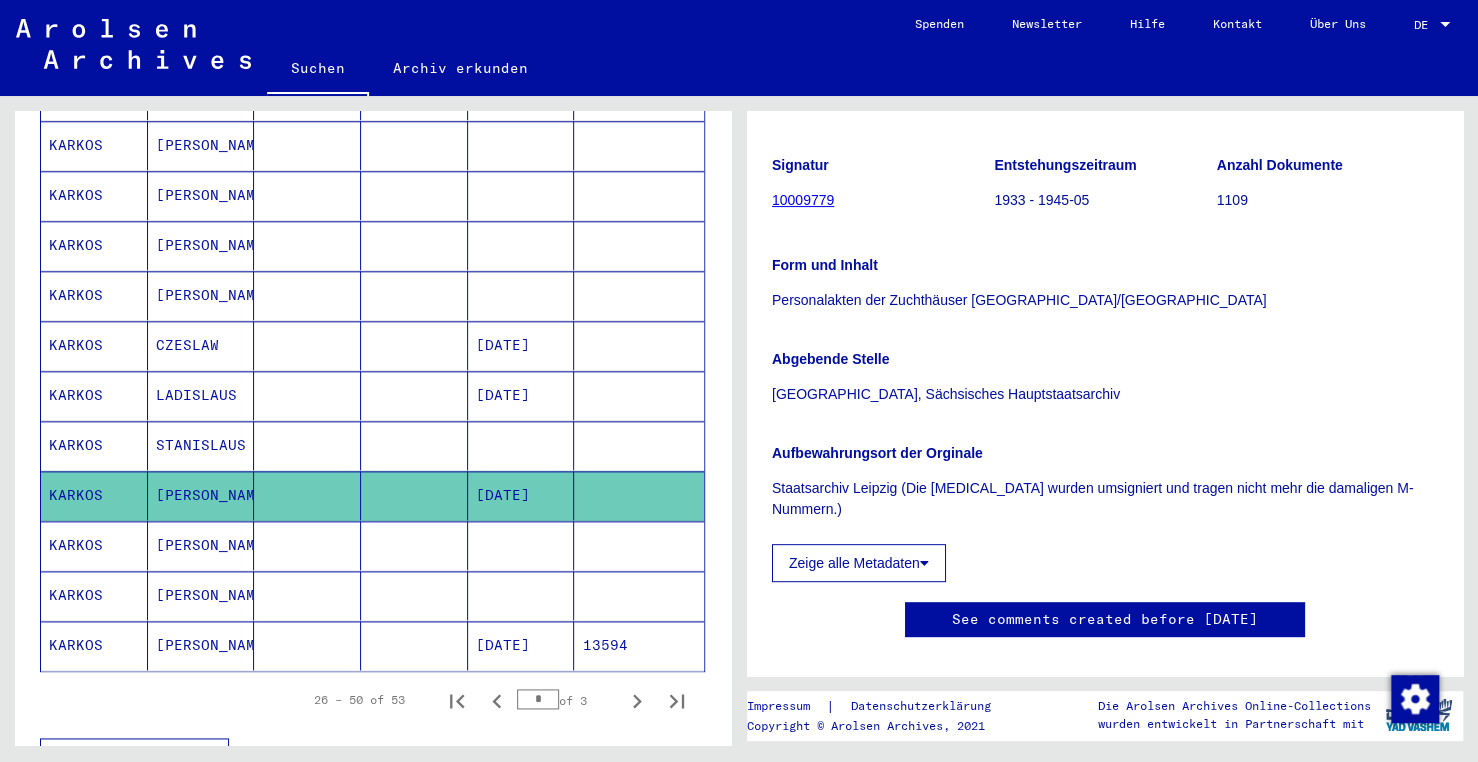 click at bounding box center (521, 495) 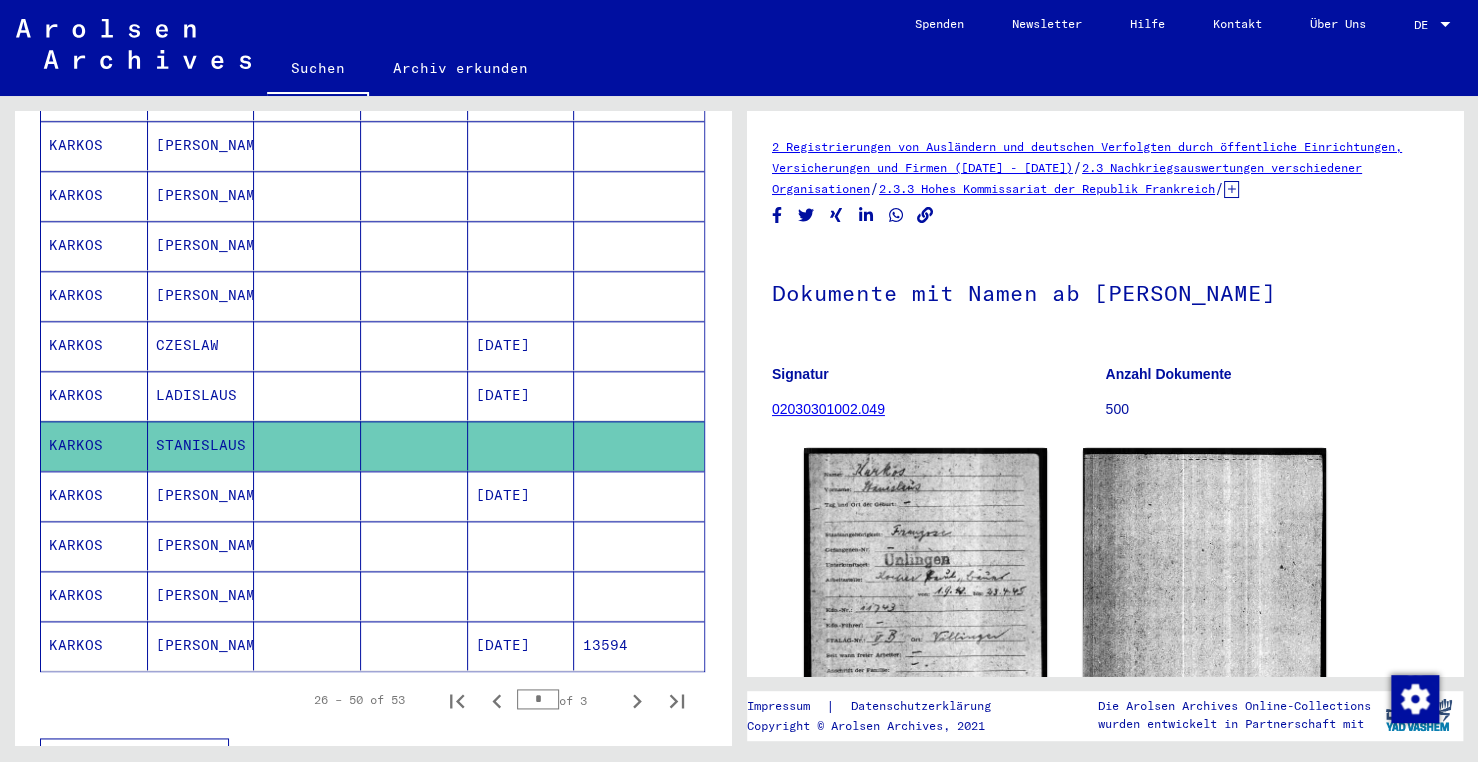 scroll, scrollTop: 0, scrollLeft: 0, axis: both 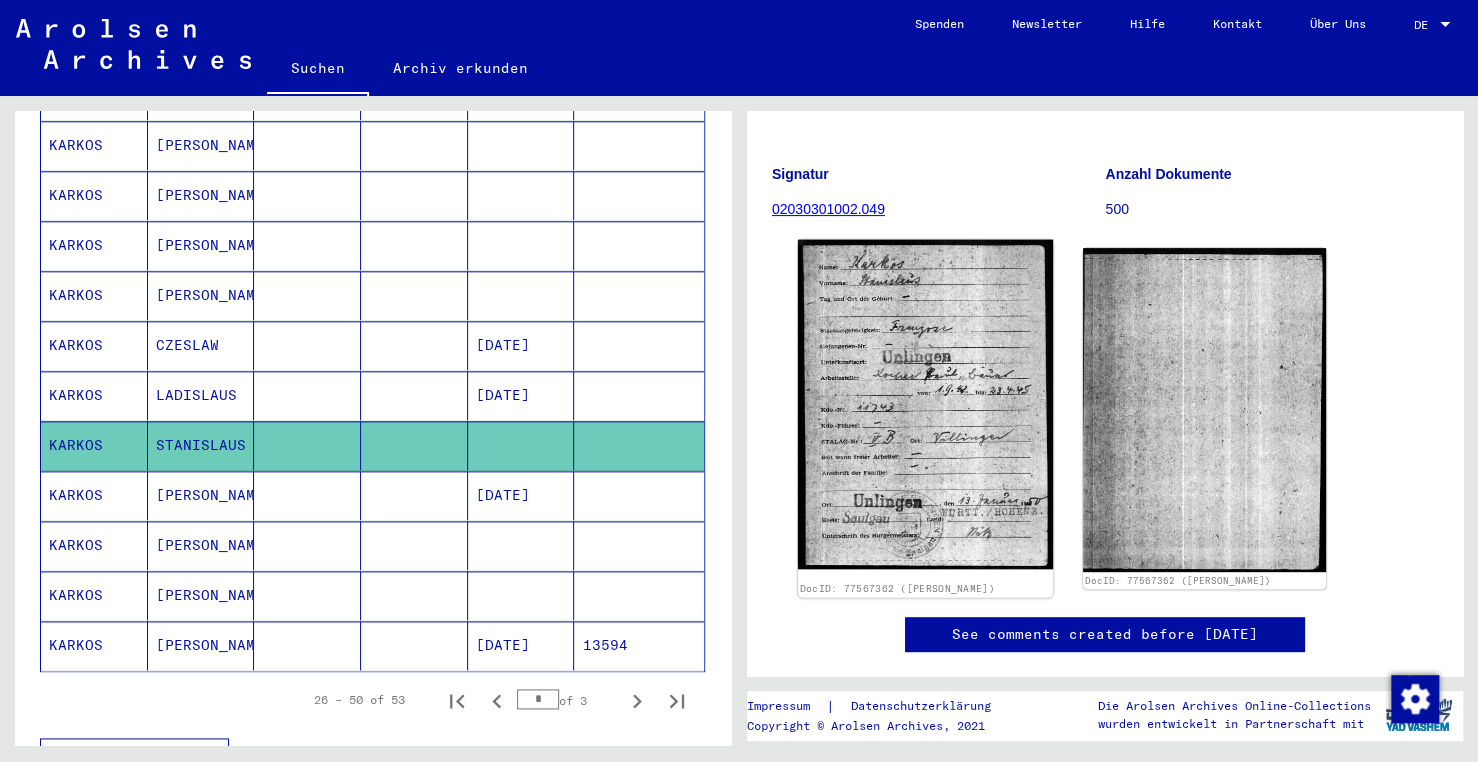 click 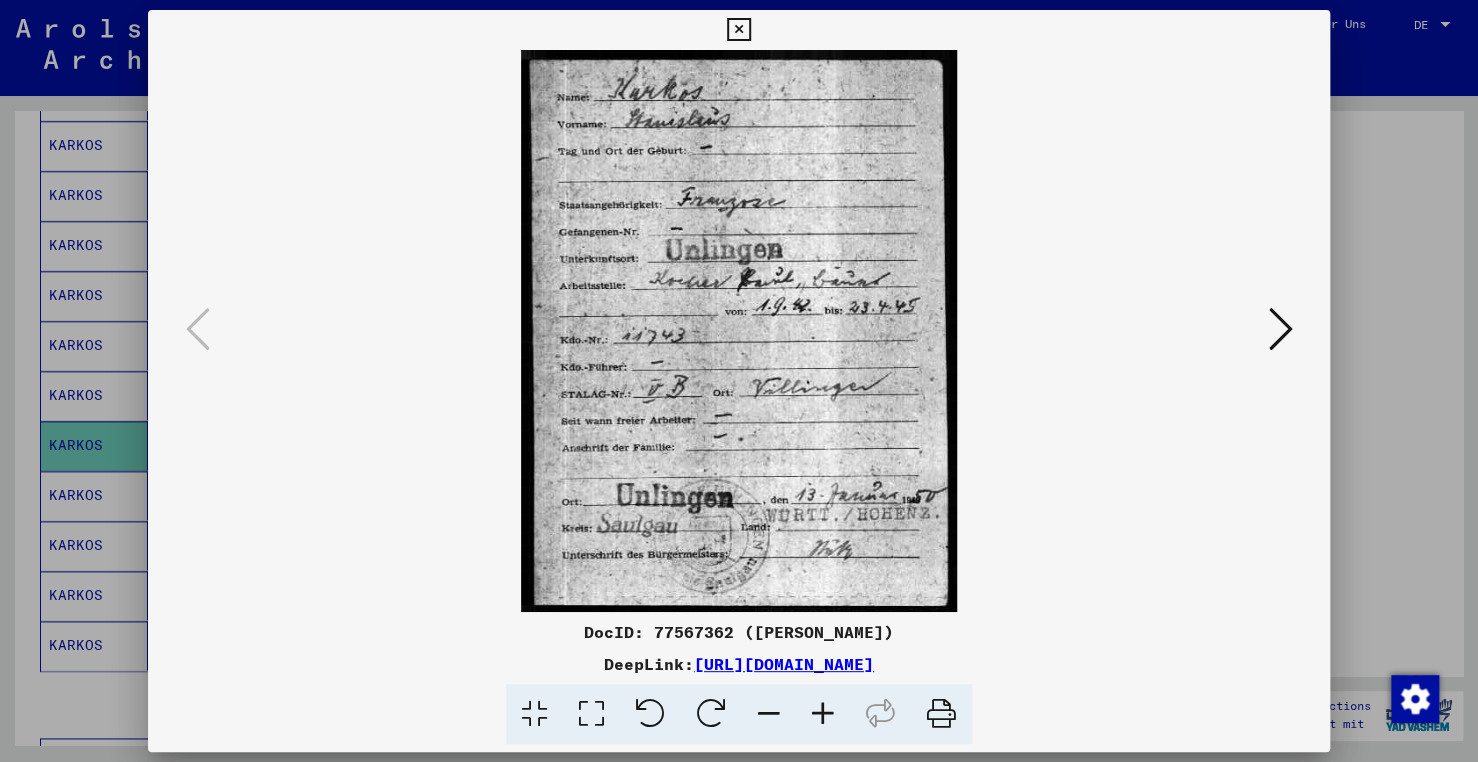 click at bounding box center [738, 30] 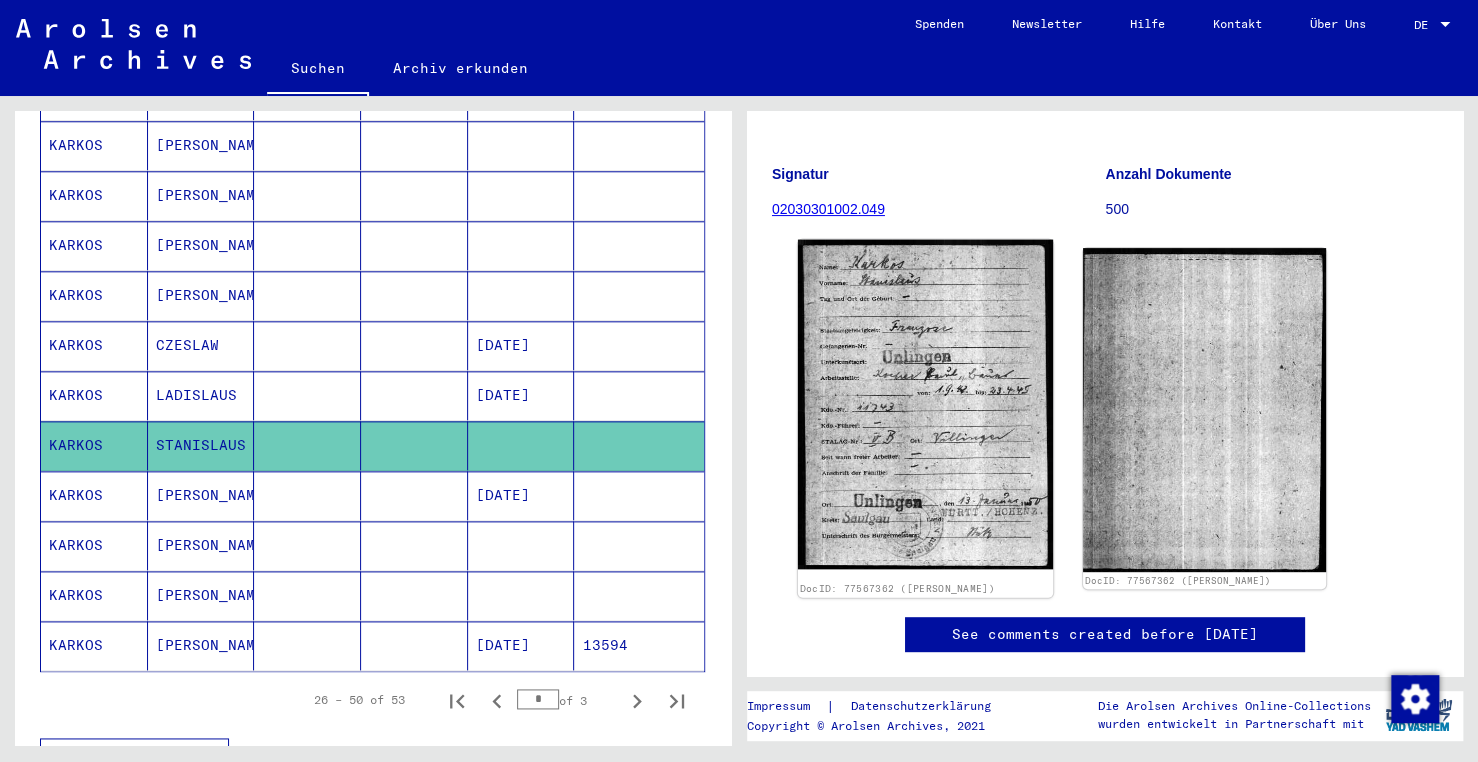 click 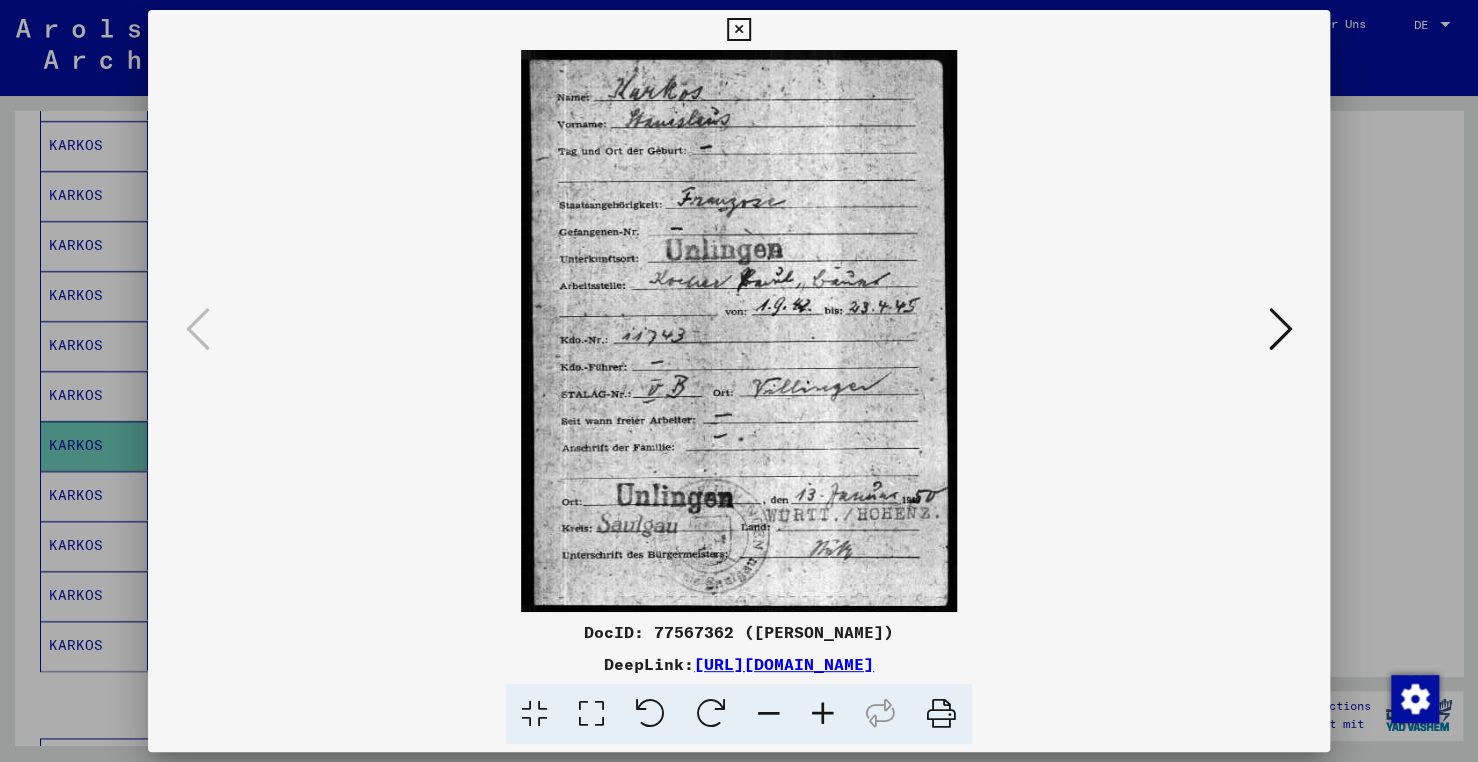 click at bounding box center [738, 30] 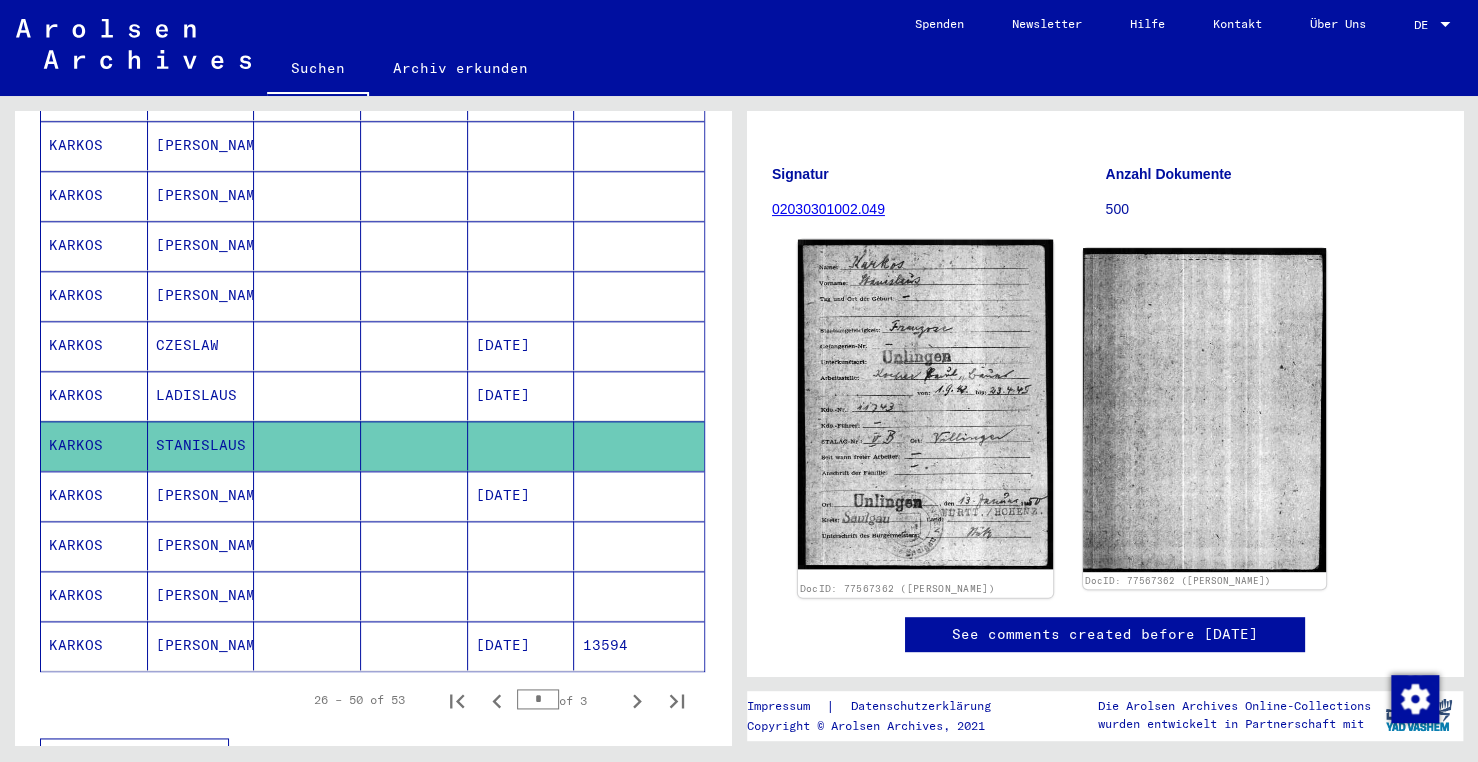 click 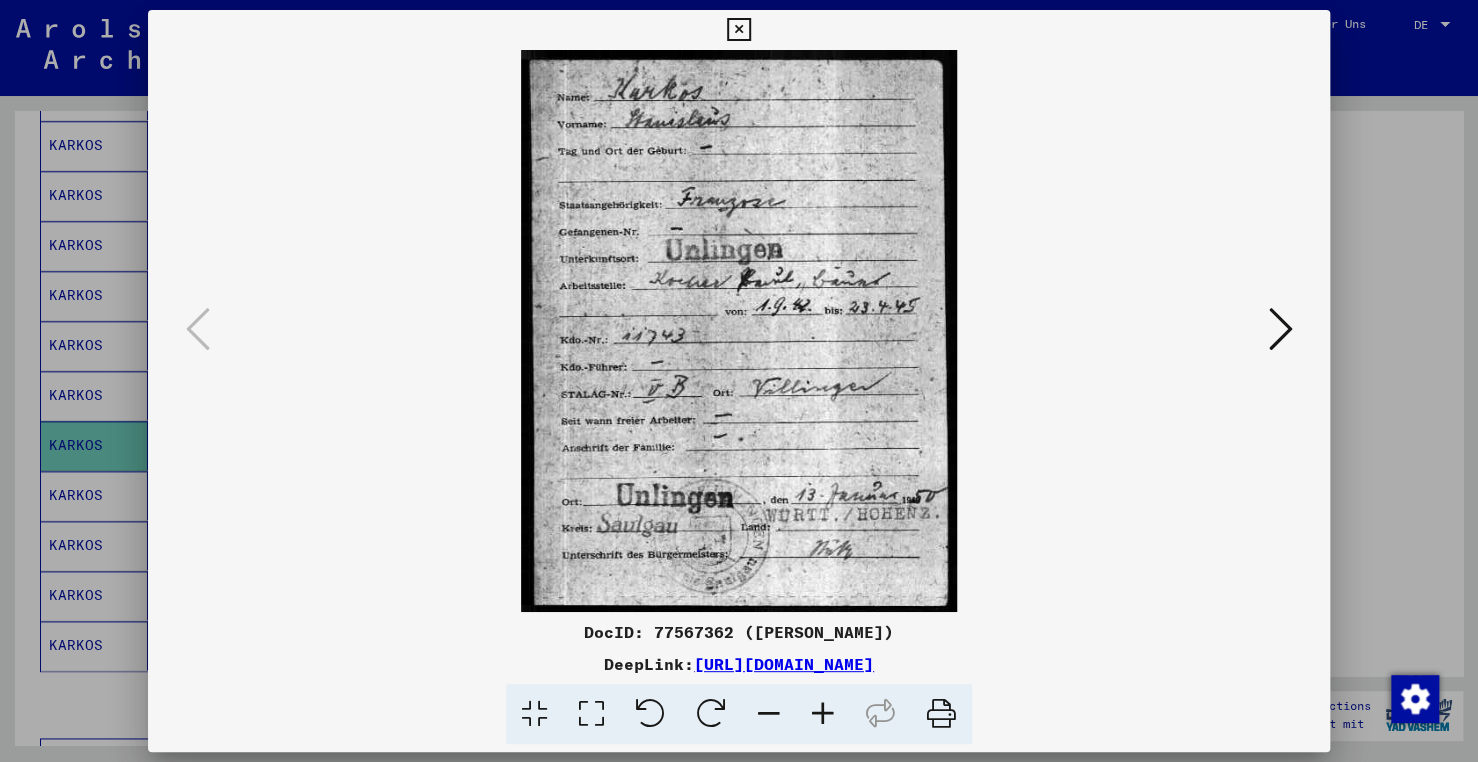 click at bounding box center (738, 30) 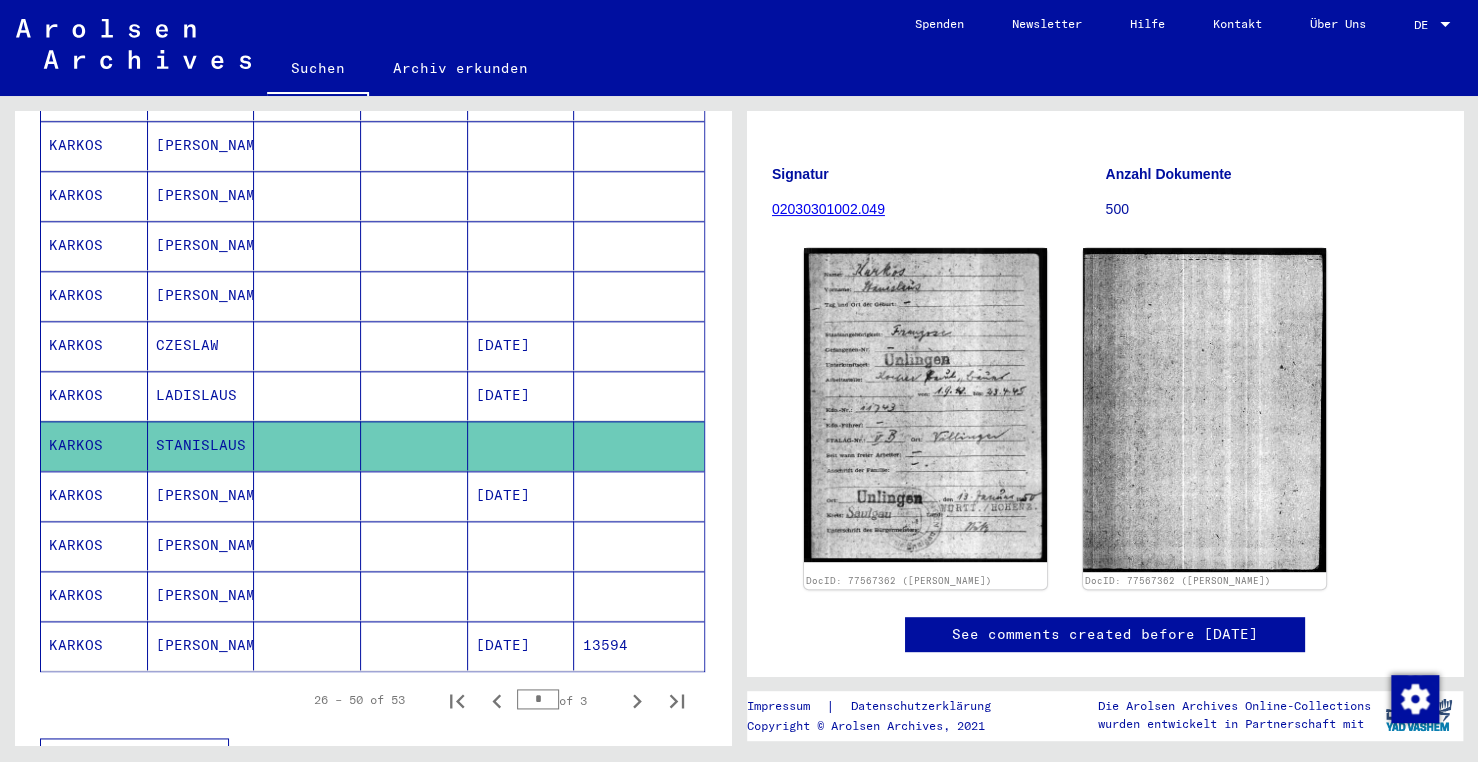 scroll, scrollTop: 905, scrollLeft: 0, axis: vertical 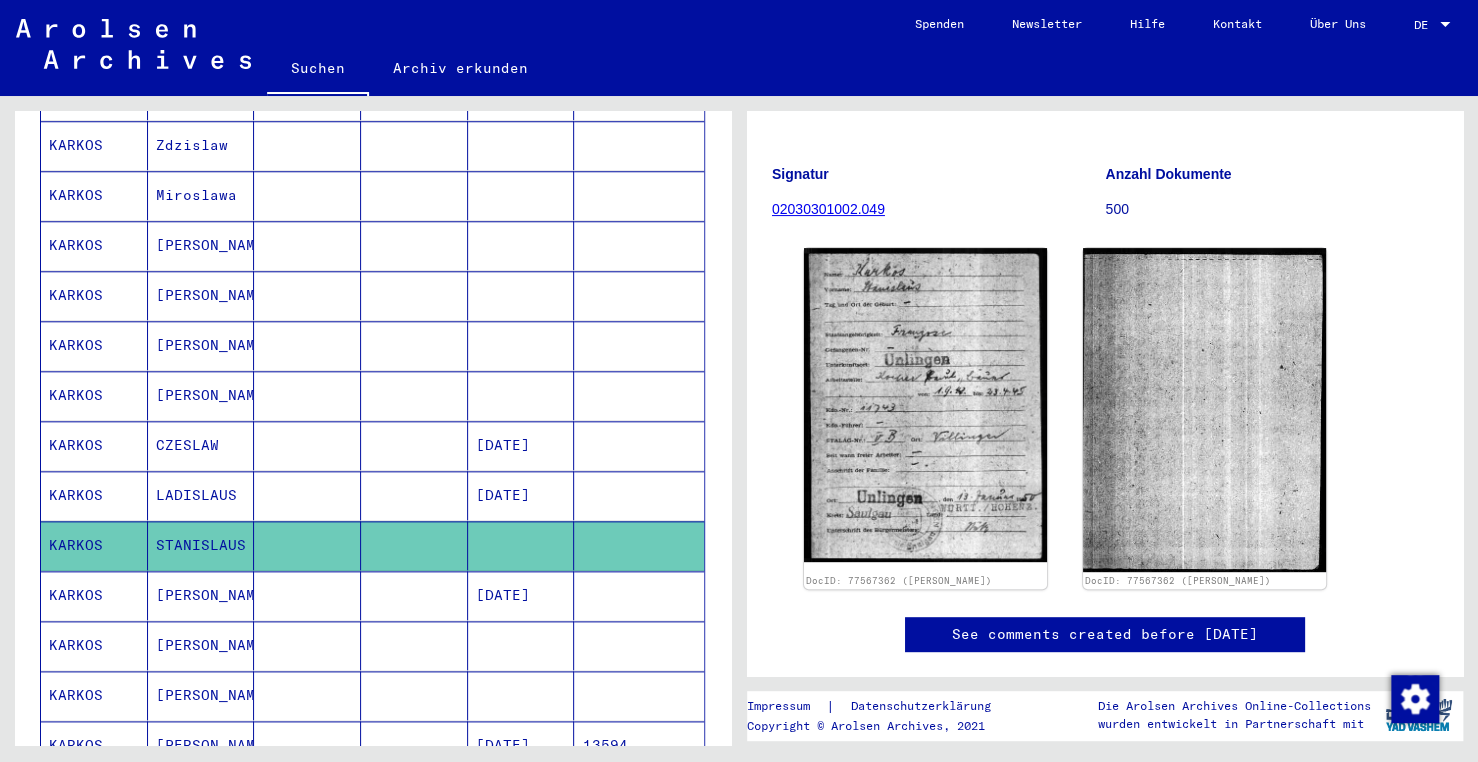 click at bounding box center (307, 545) 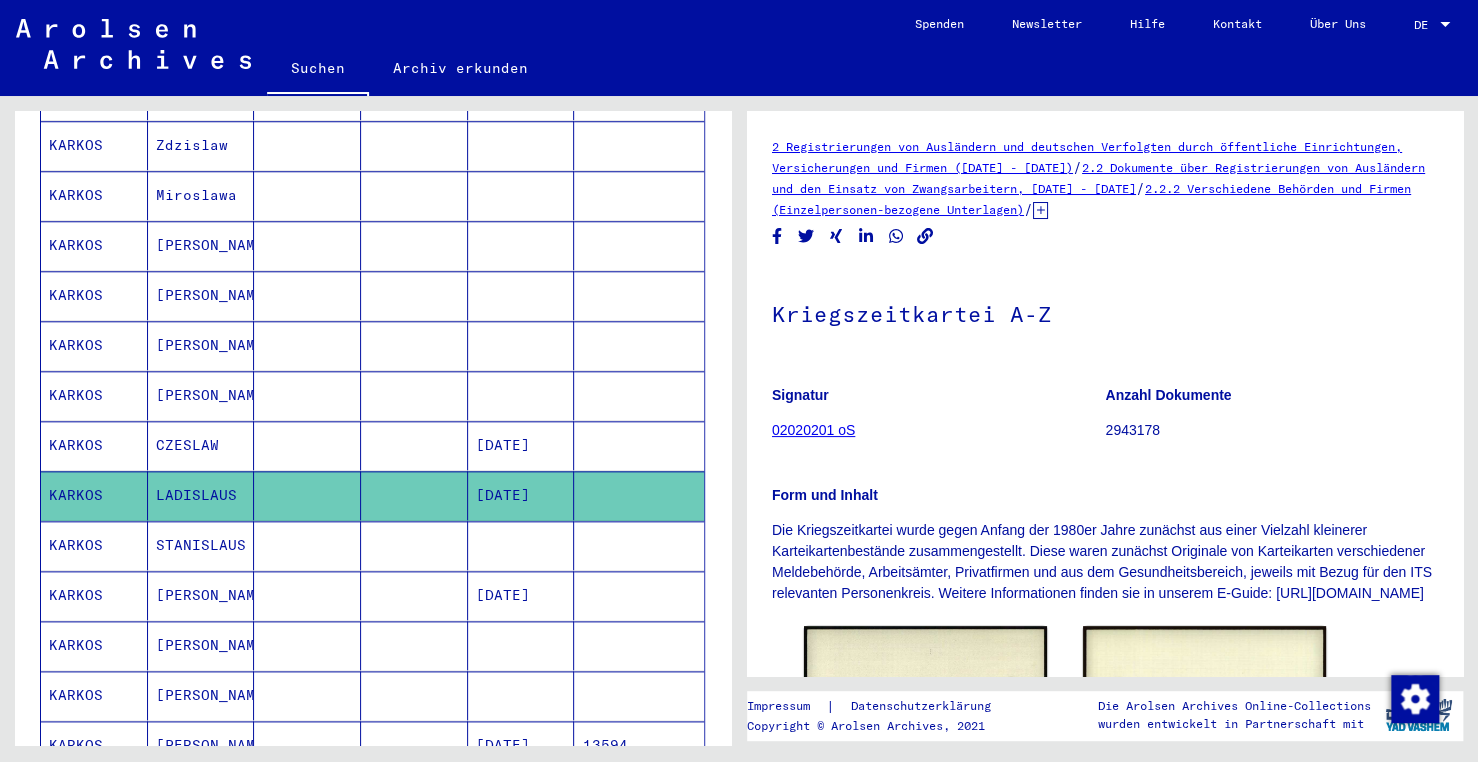 scroll, scrollTop: 300, scrollLeft: 0, axis: vertical 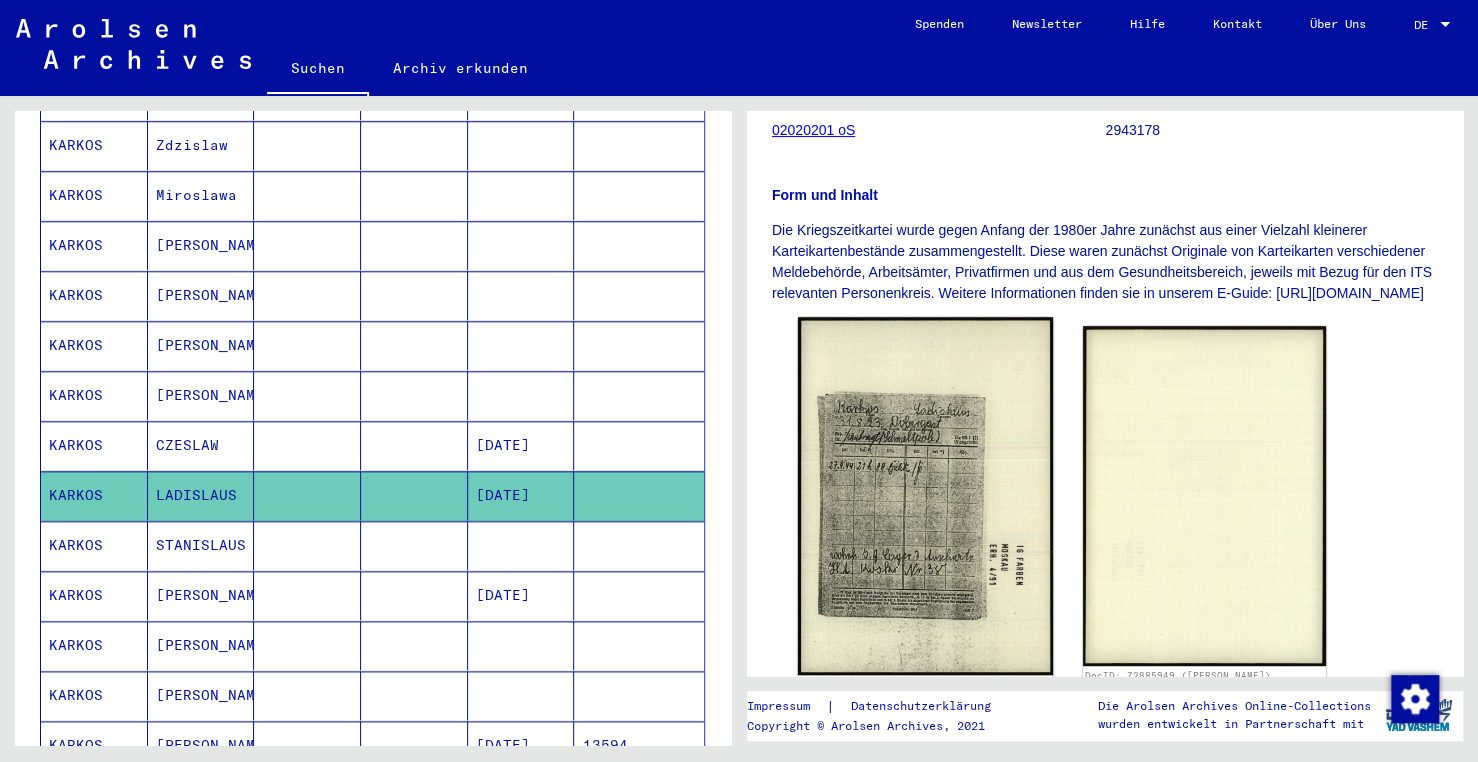 click 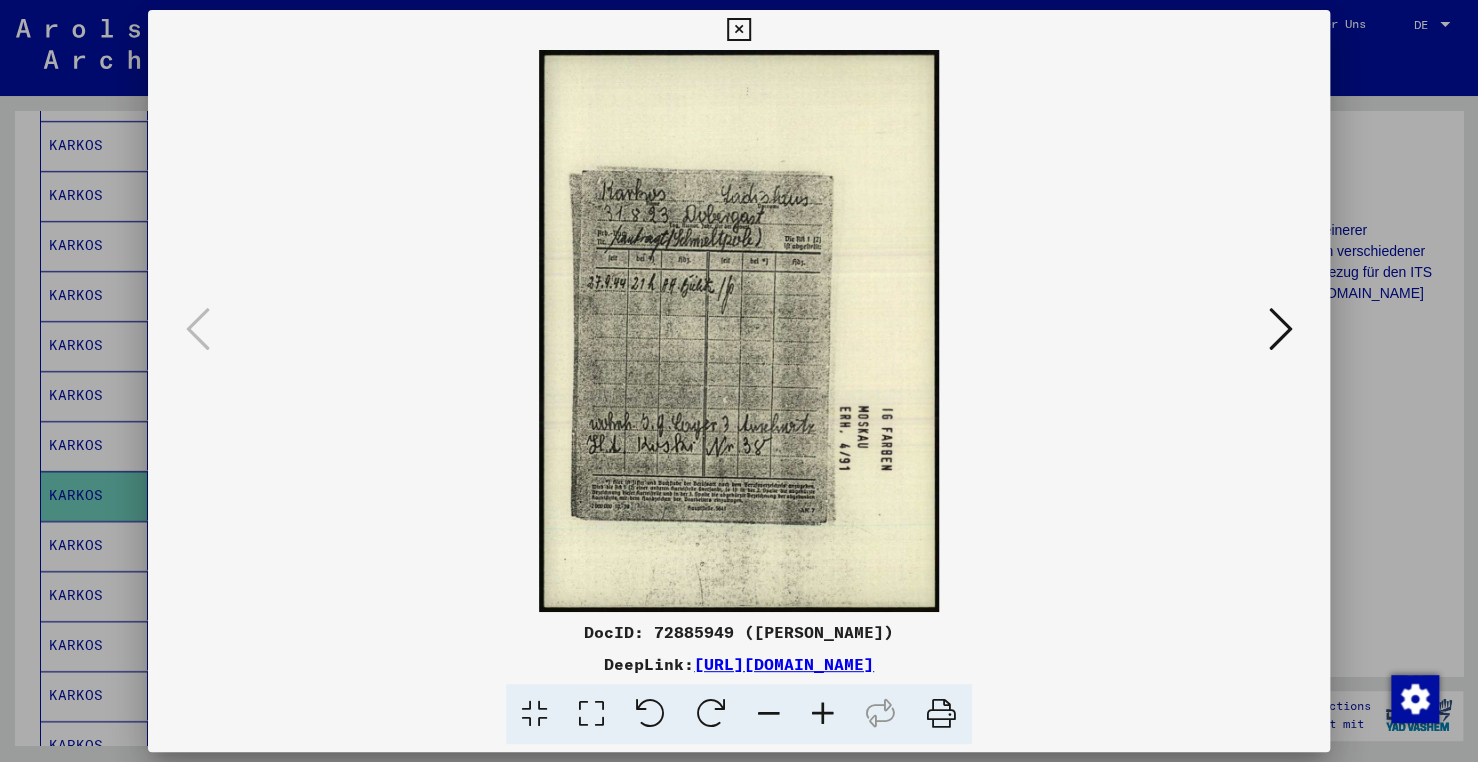 click at bounding box center [738, 30] 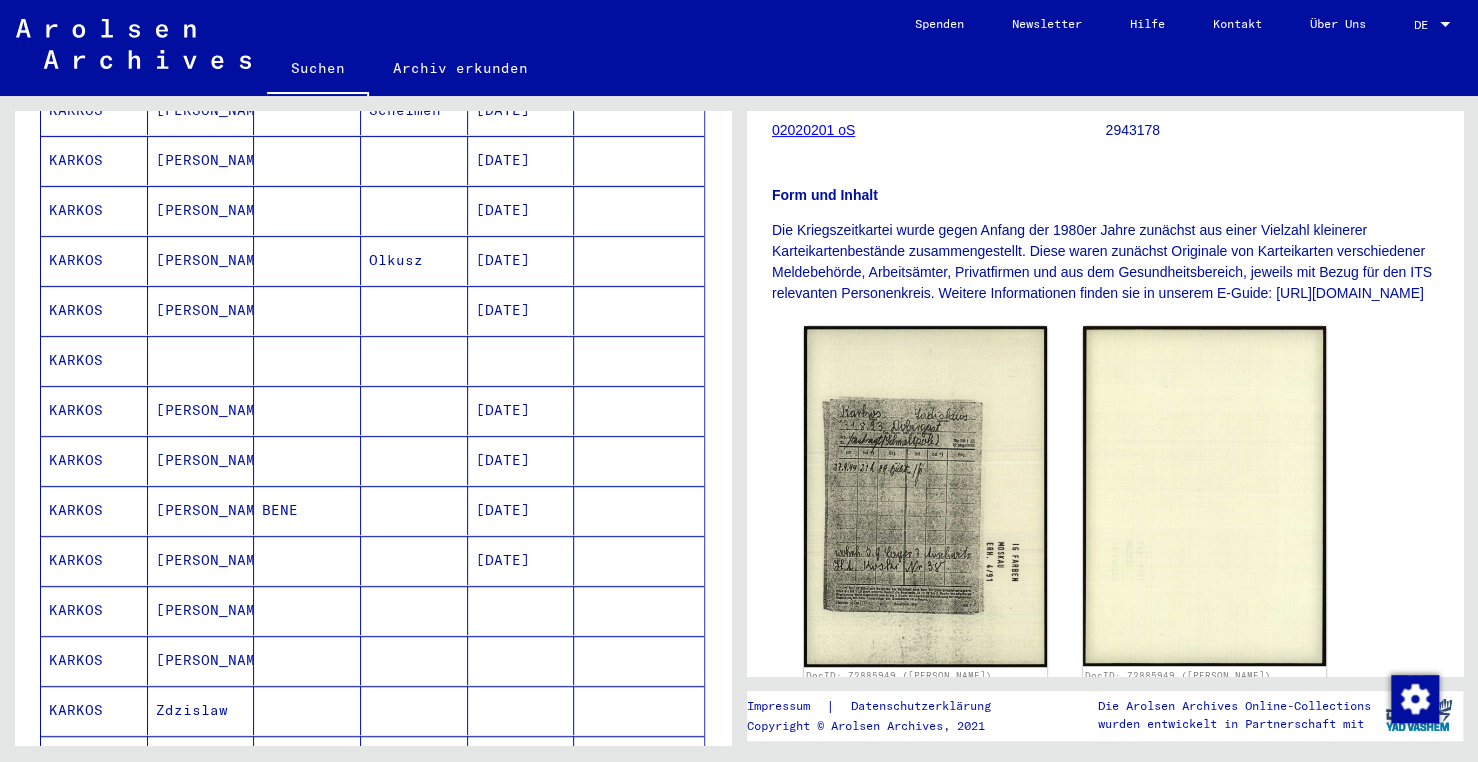 scroll, scrollTop: 305, scrollLeft: 0, axis: vertical 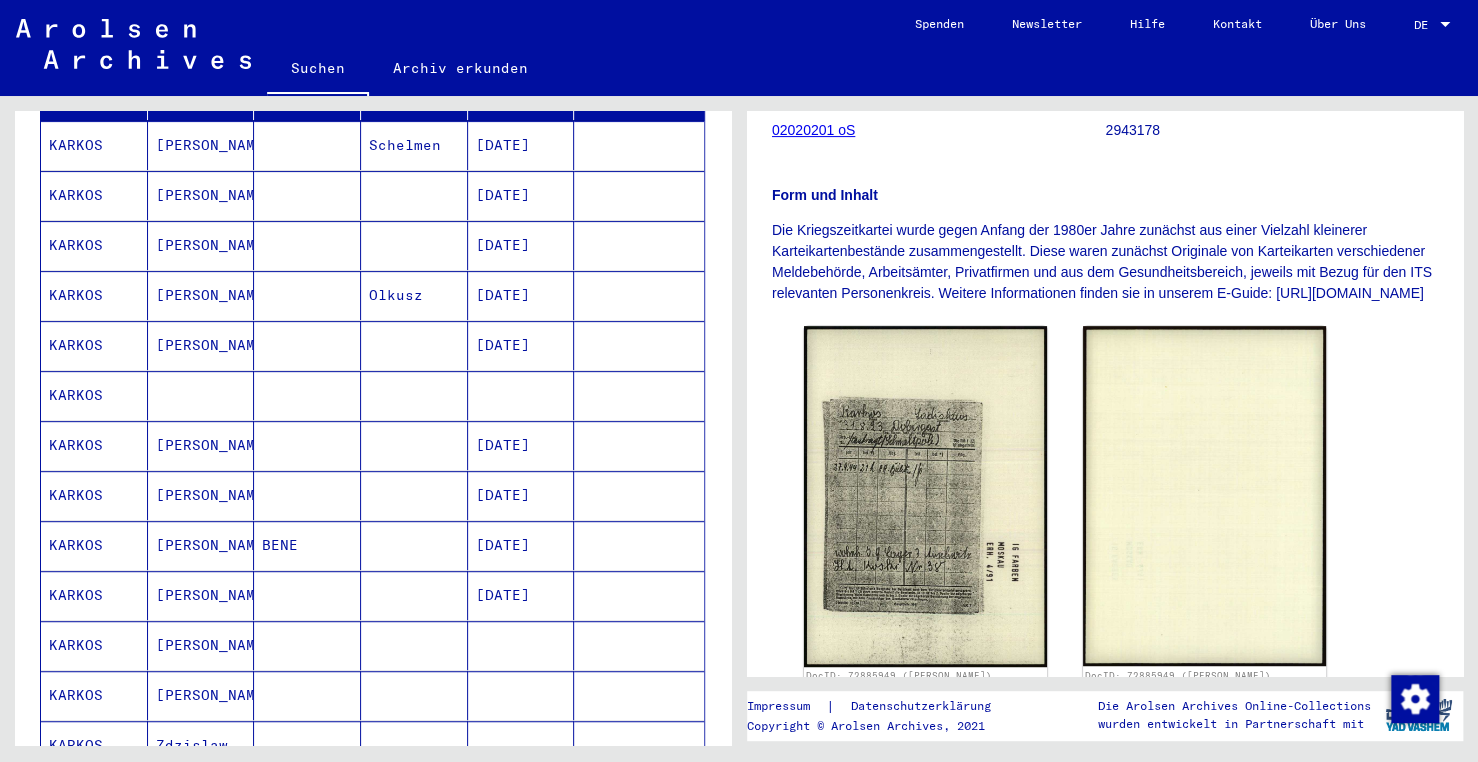 click at bounding box center [414, 495] 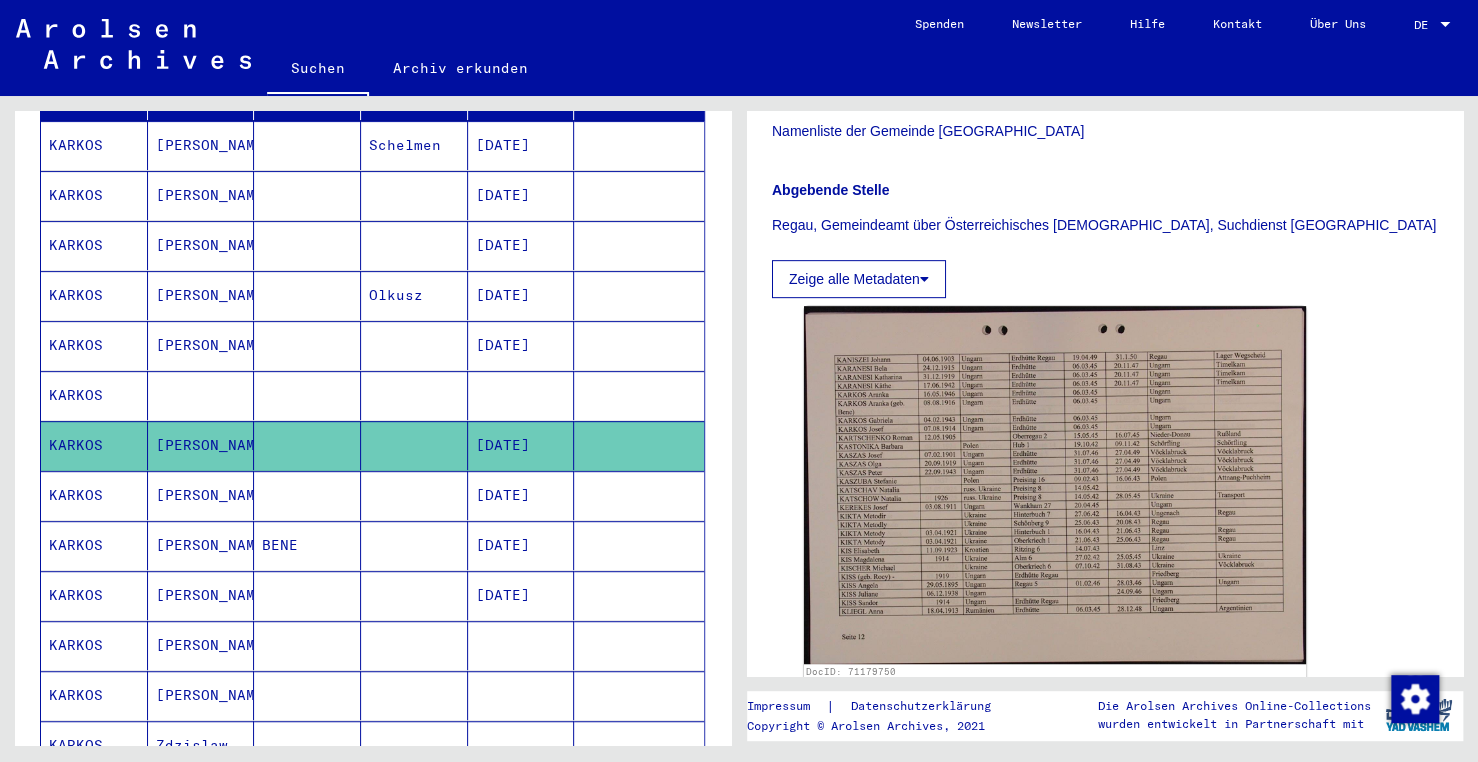 scroll, scrollTop: 400, scrollLeft: 0, axis: vertical 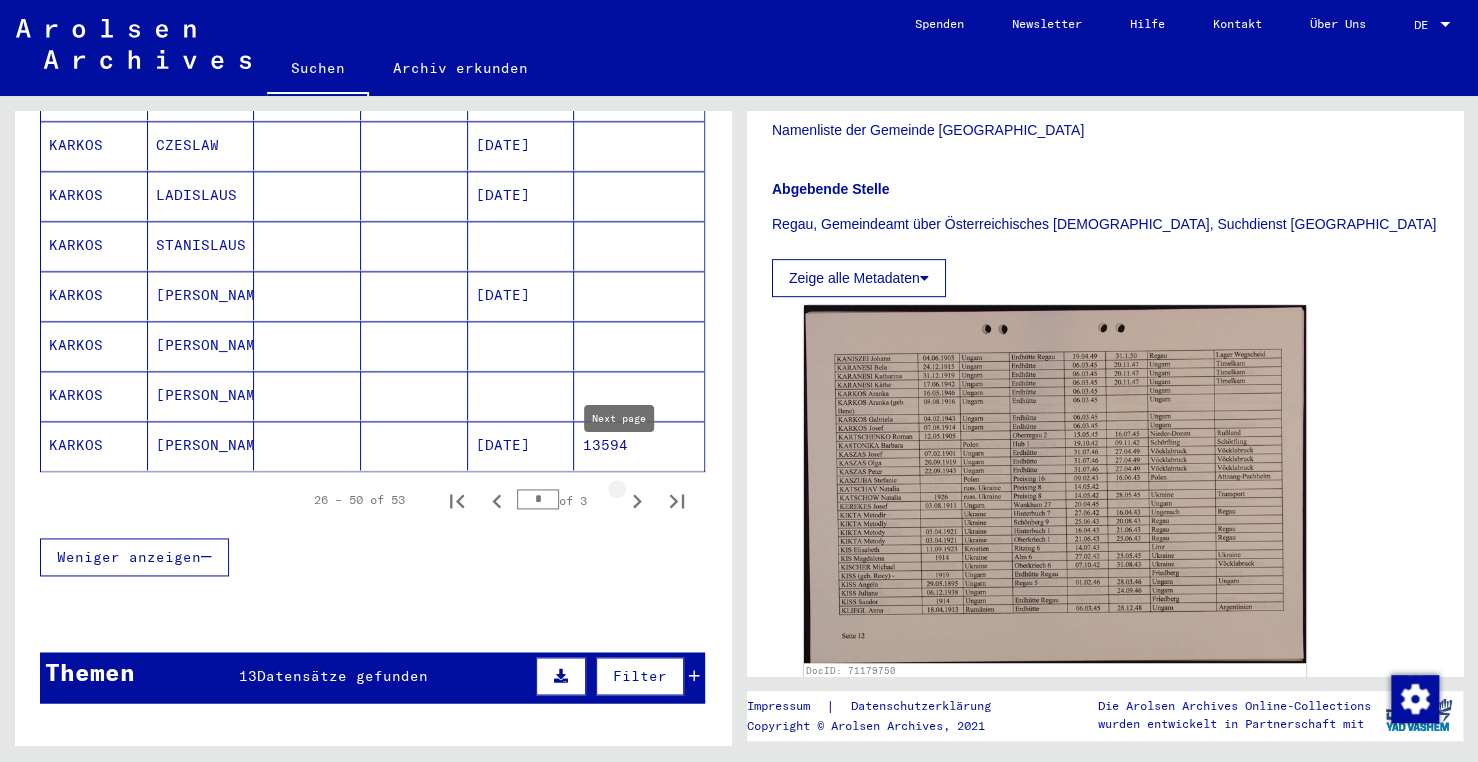 click 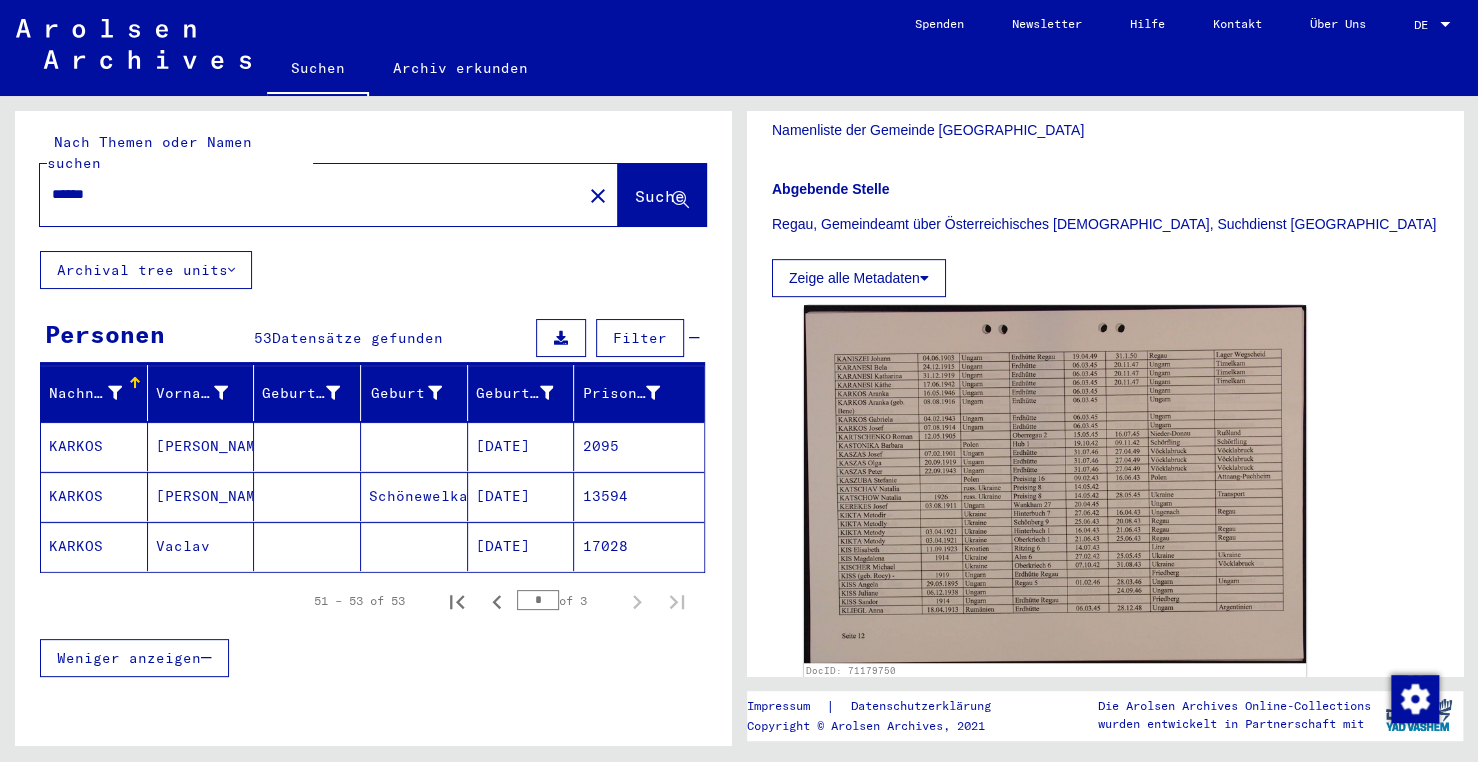 scroll, scrollTop: 0, scrollLeft: 0, axis: both 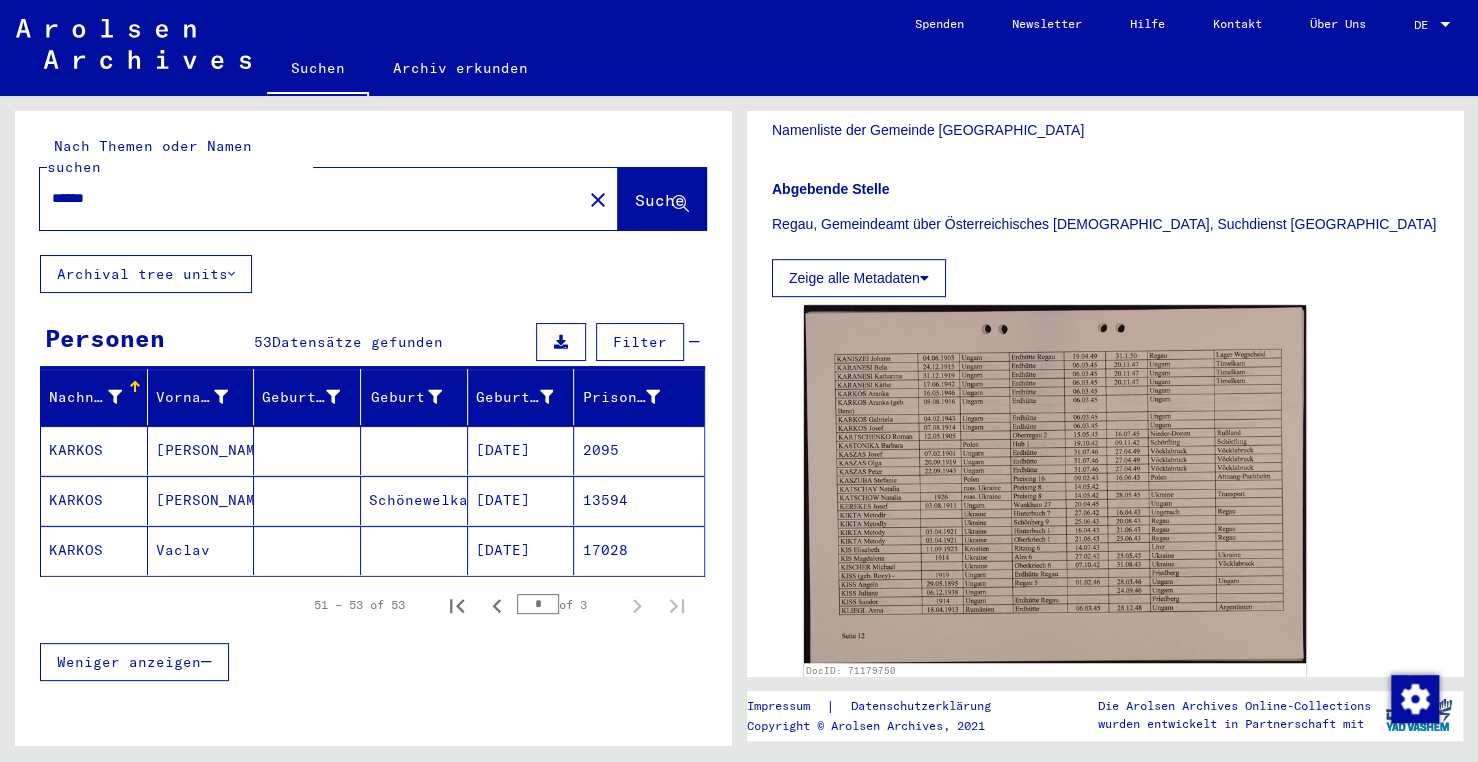 click on "[DATE]" at bounding box center [521, 550] 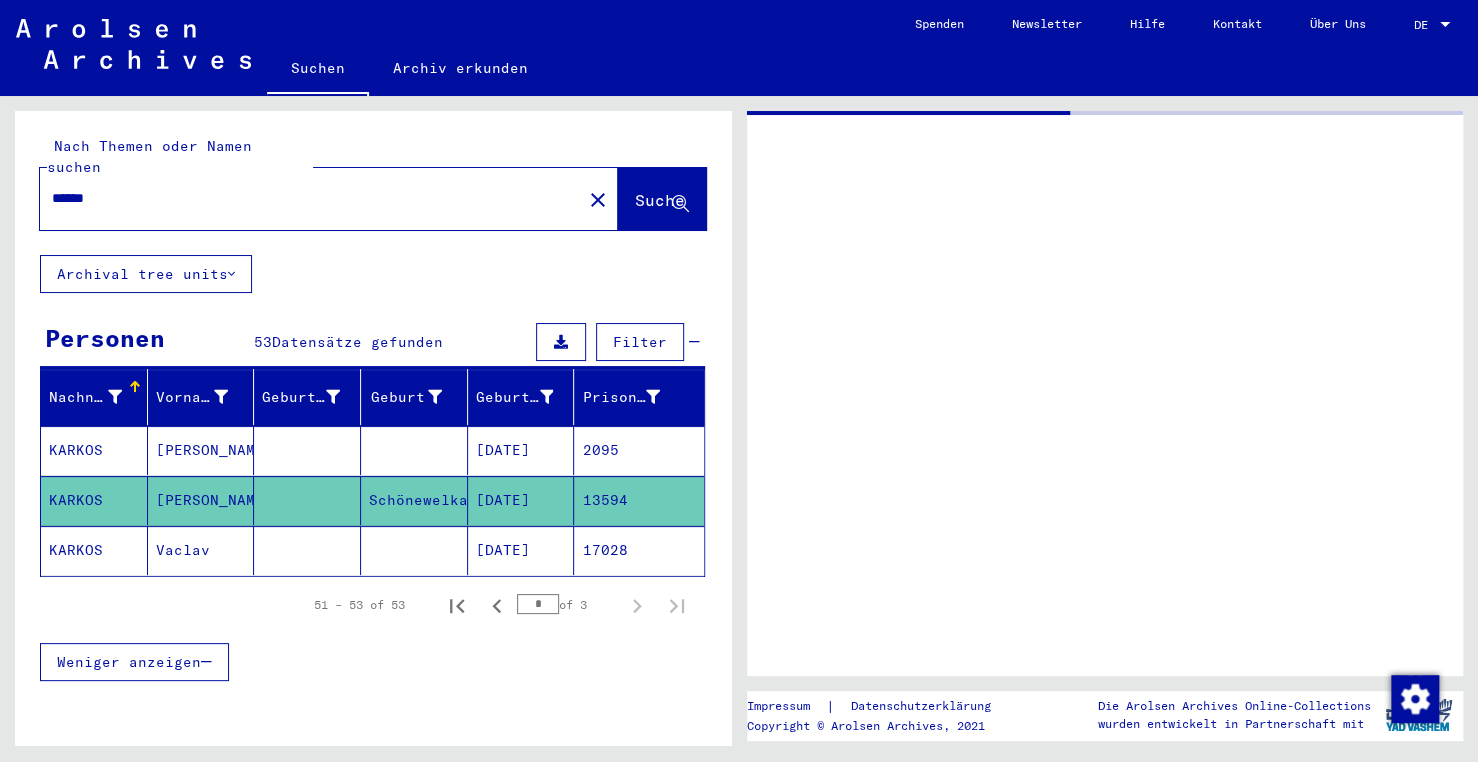 scroll, scrollTop: 0, scrollLeft: 0, axis: both 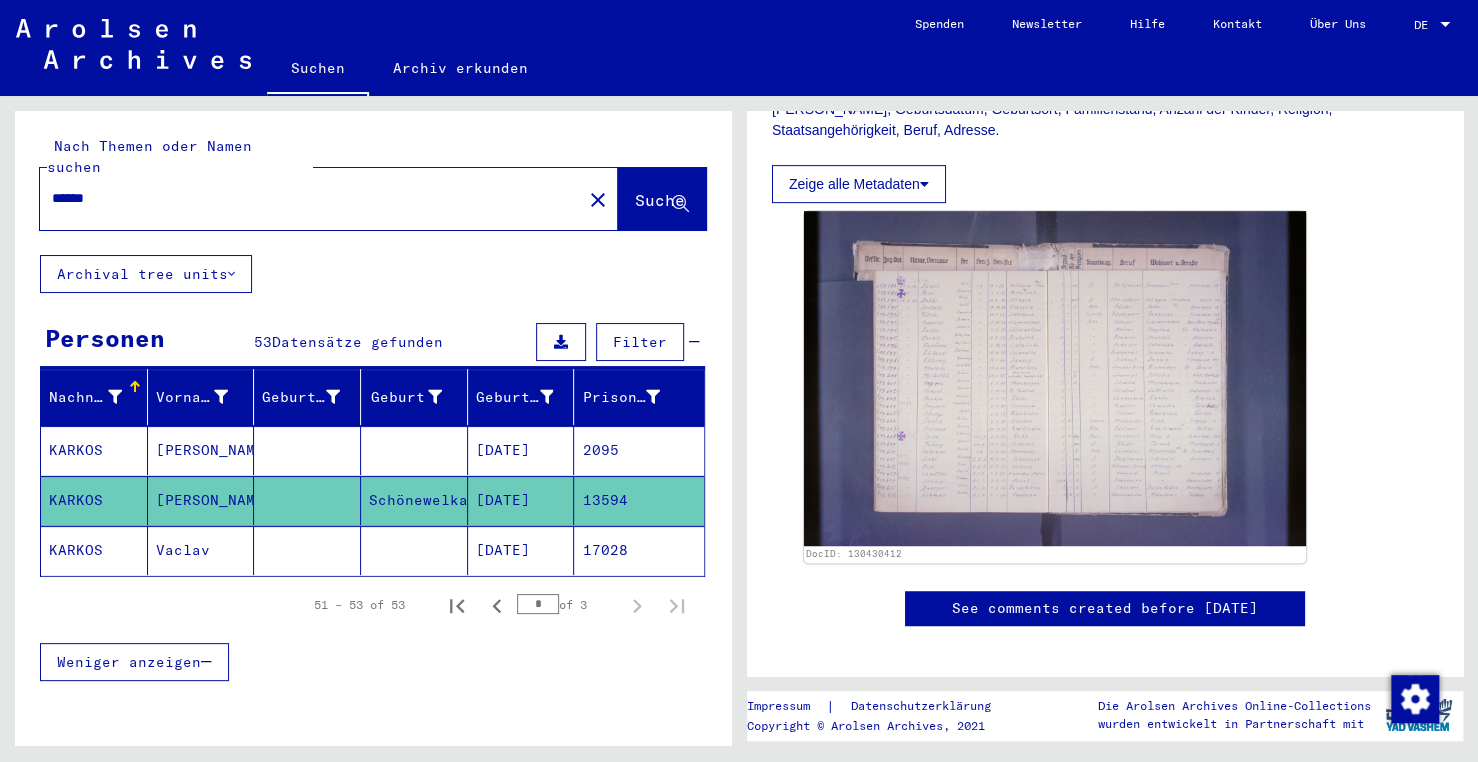 click on "******" at bounding box center (311, 198) 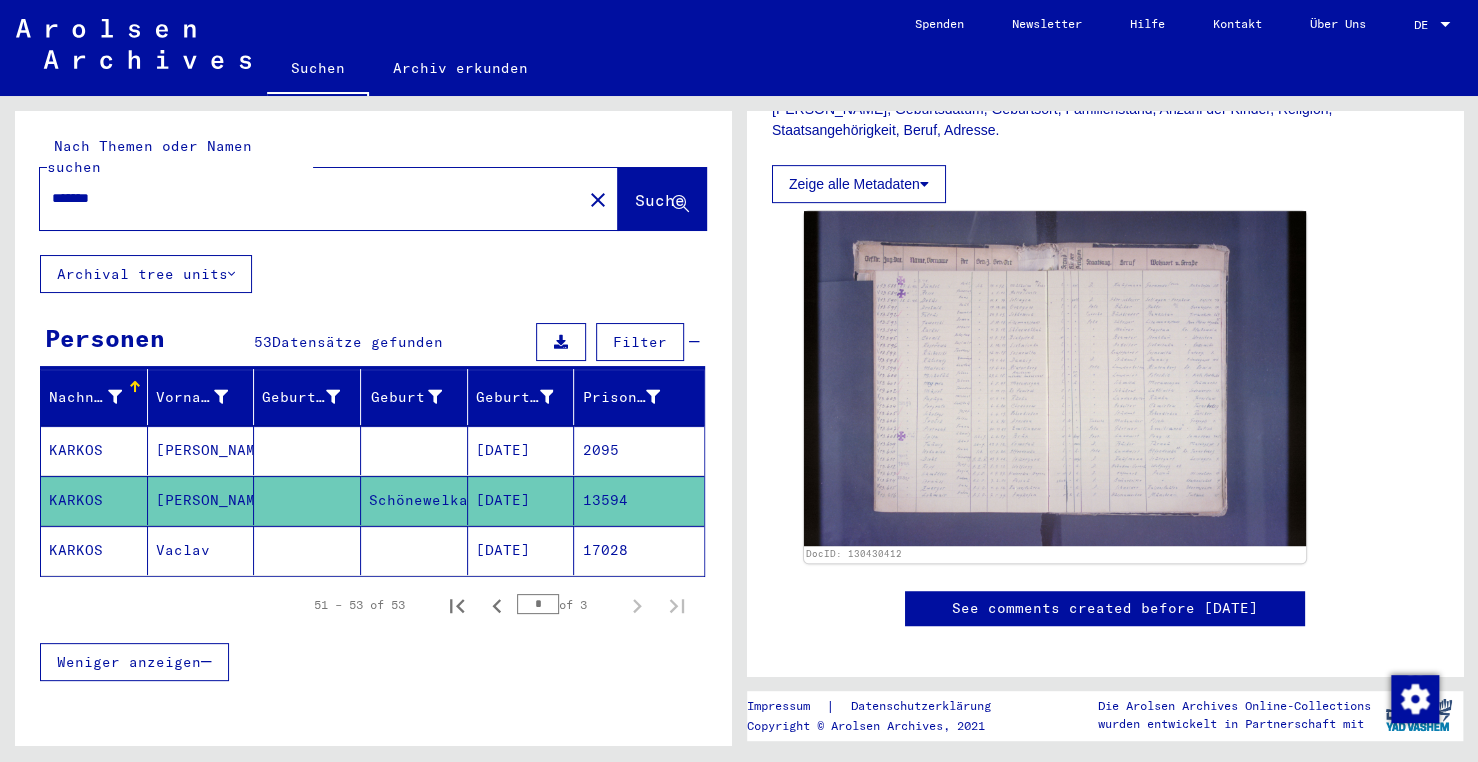 type on "*******" 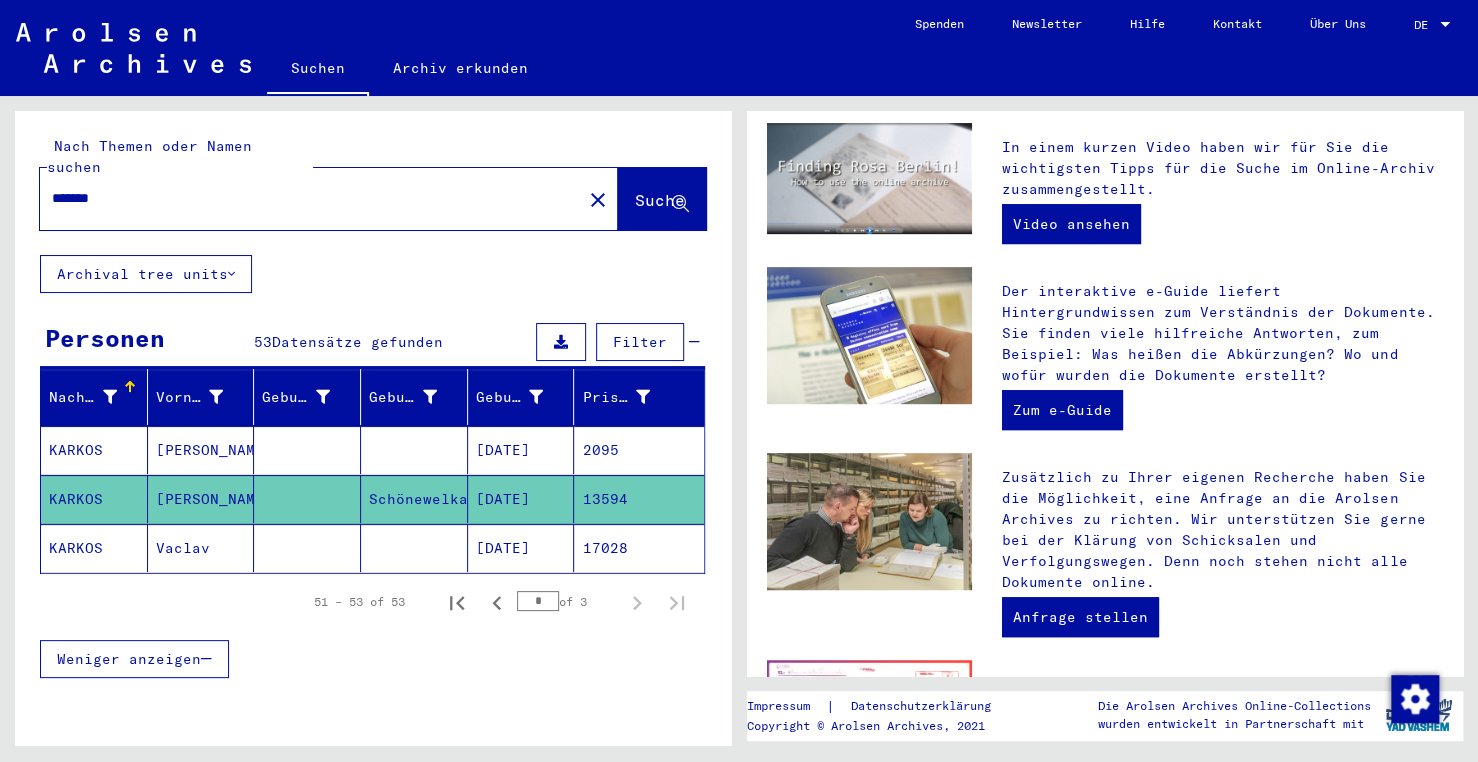 scroll, scrollTop: 0, scrollLeft: 0, axis: both 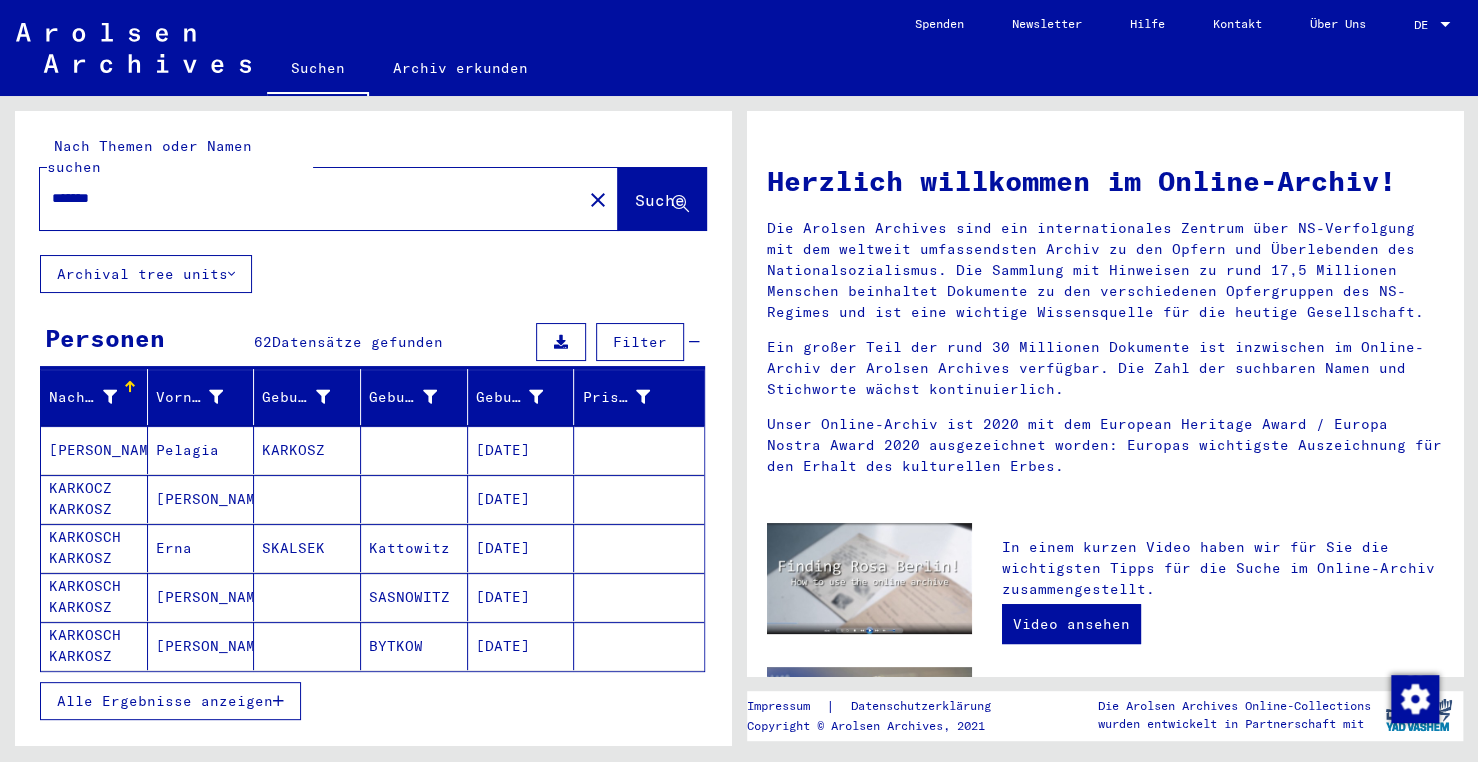 click at bounding box center (414, 548) 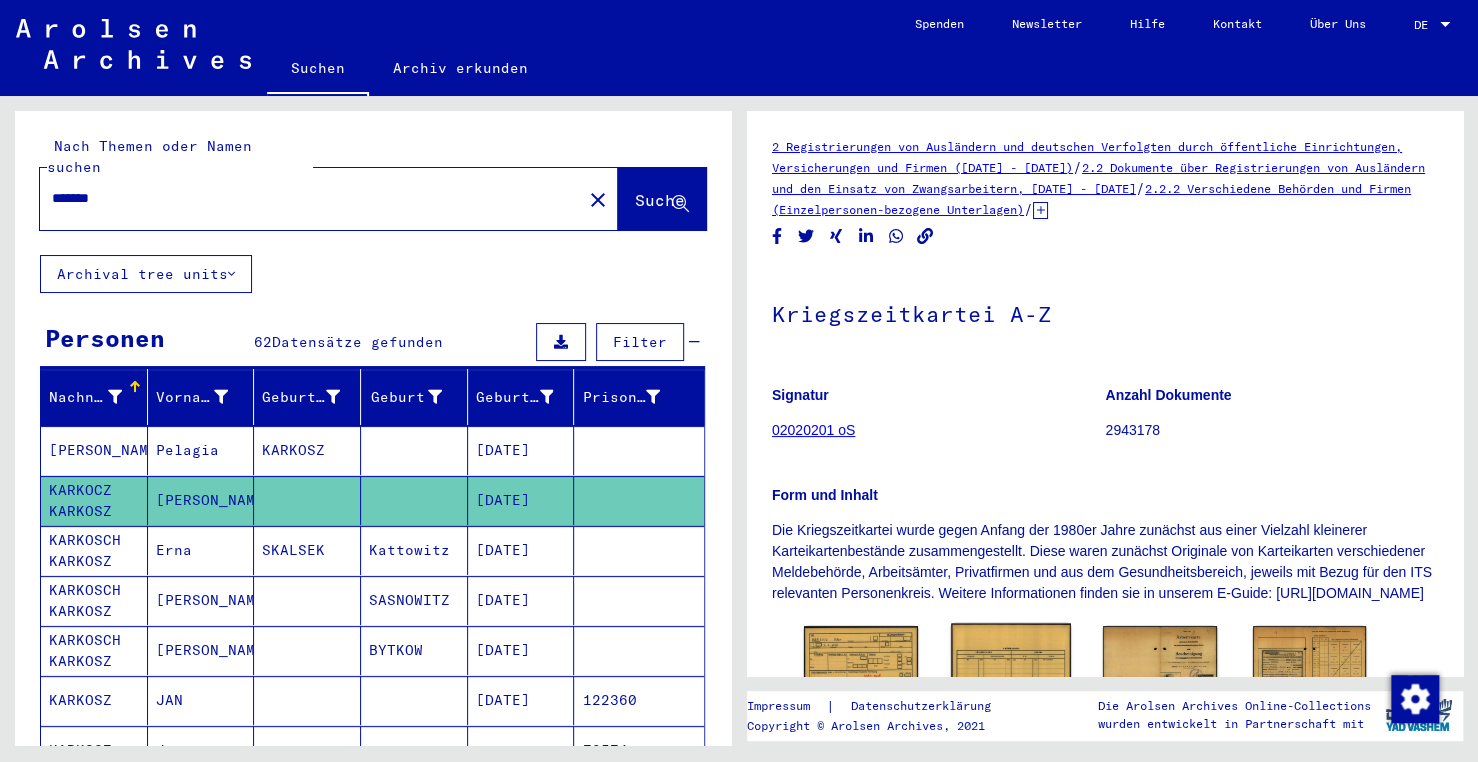 scroll, scrollTop: 200, scrollLeft: 0, axis: vertical 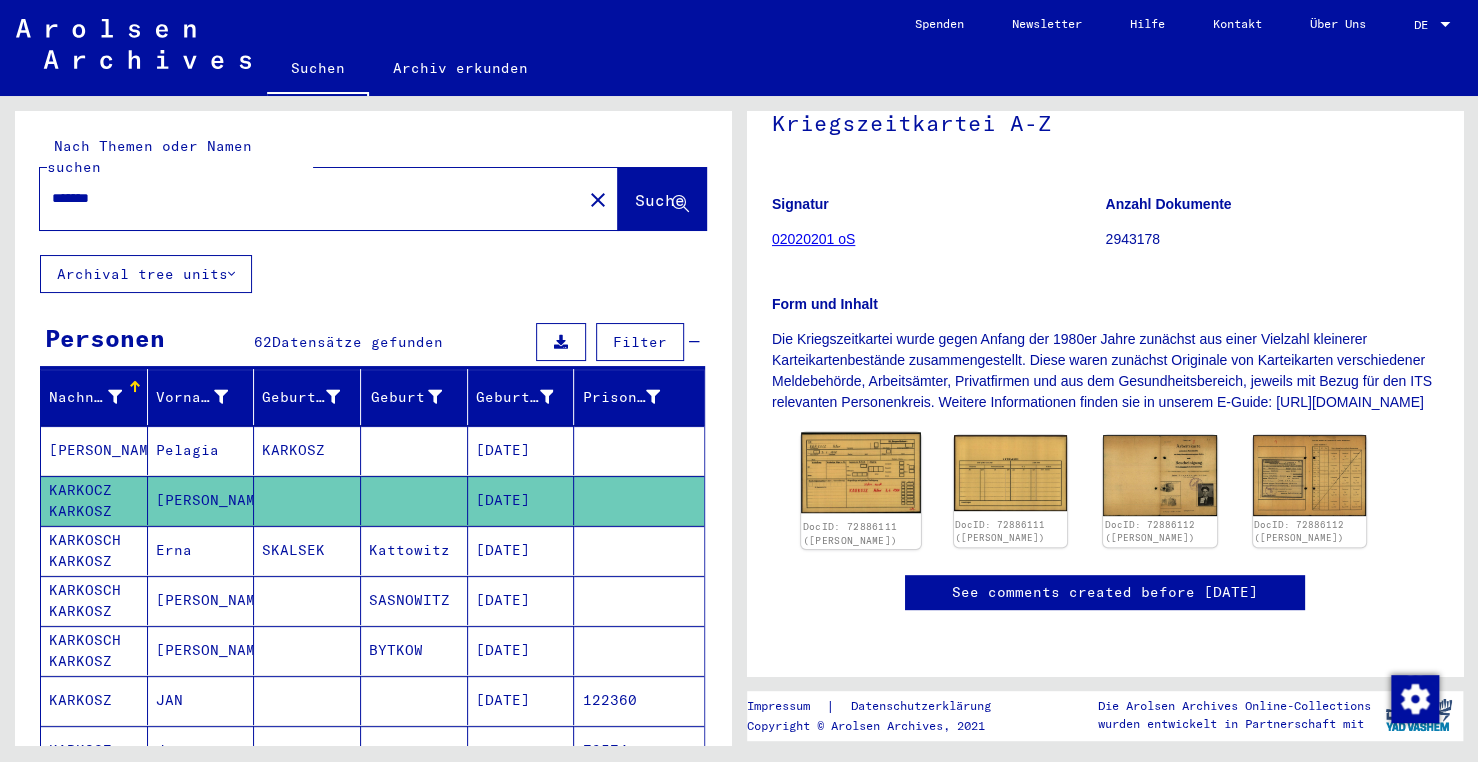 click 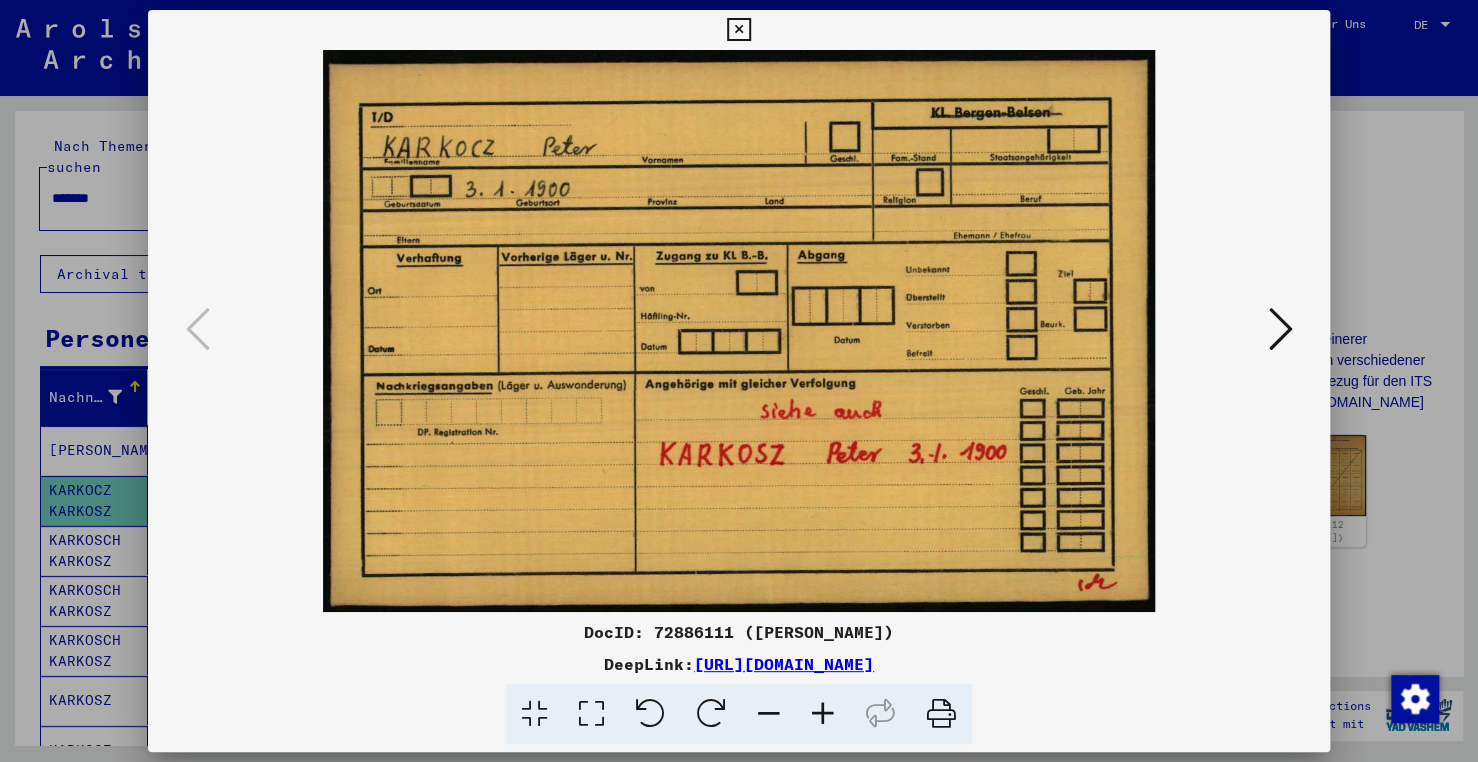 click at bounding box center [1280, 329] 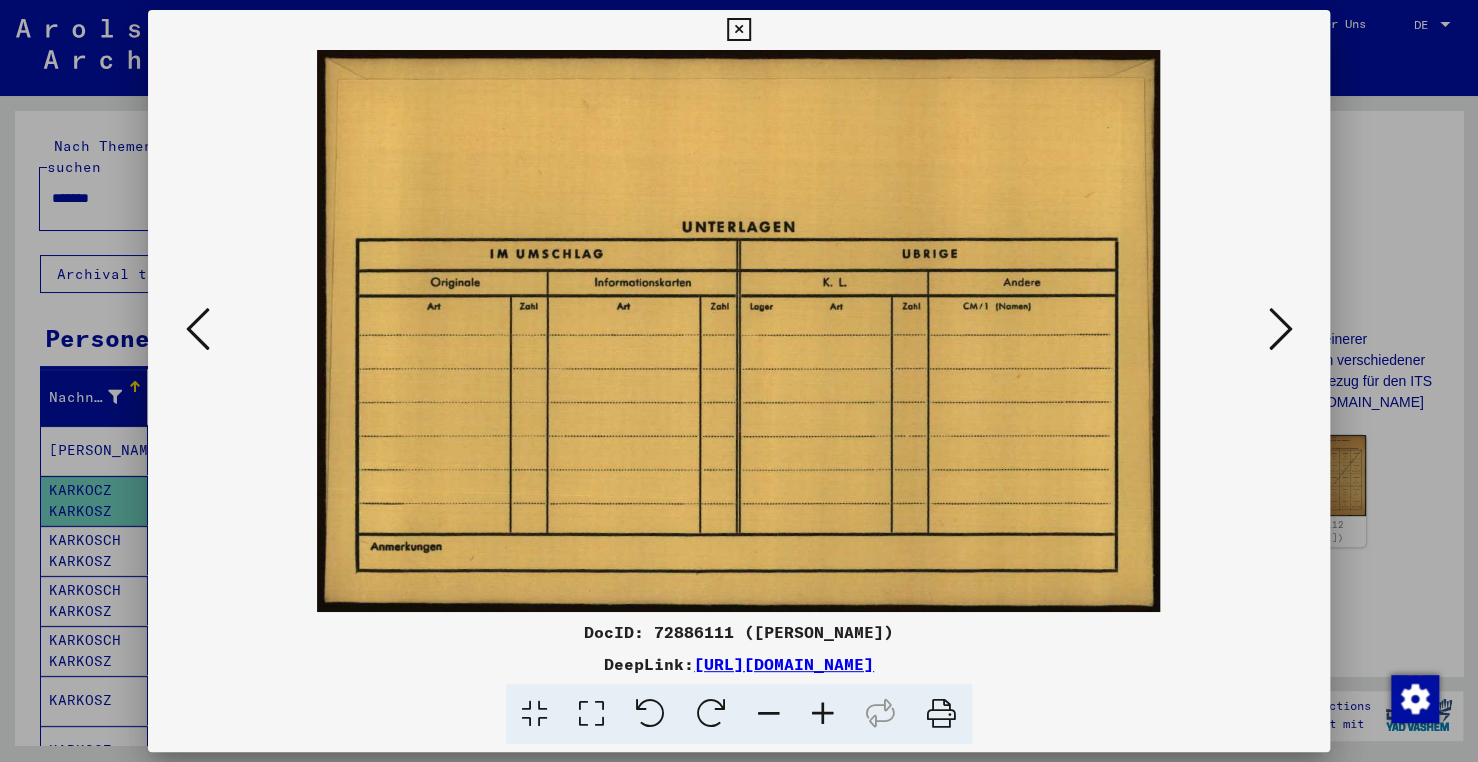 click at bounding box center [1280, 329] 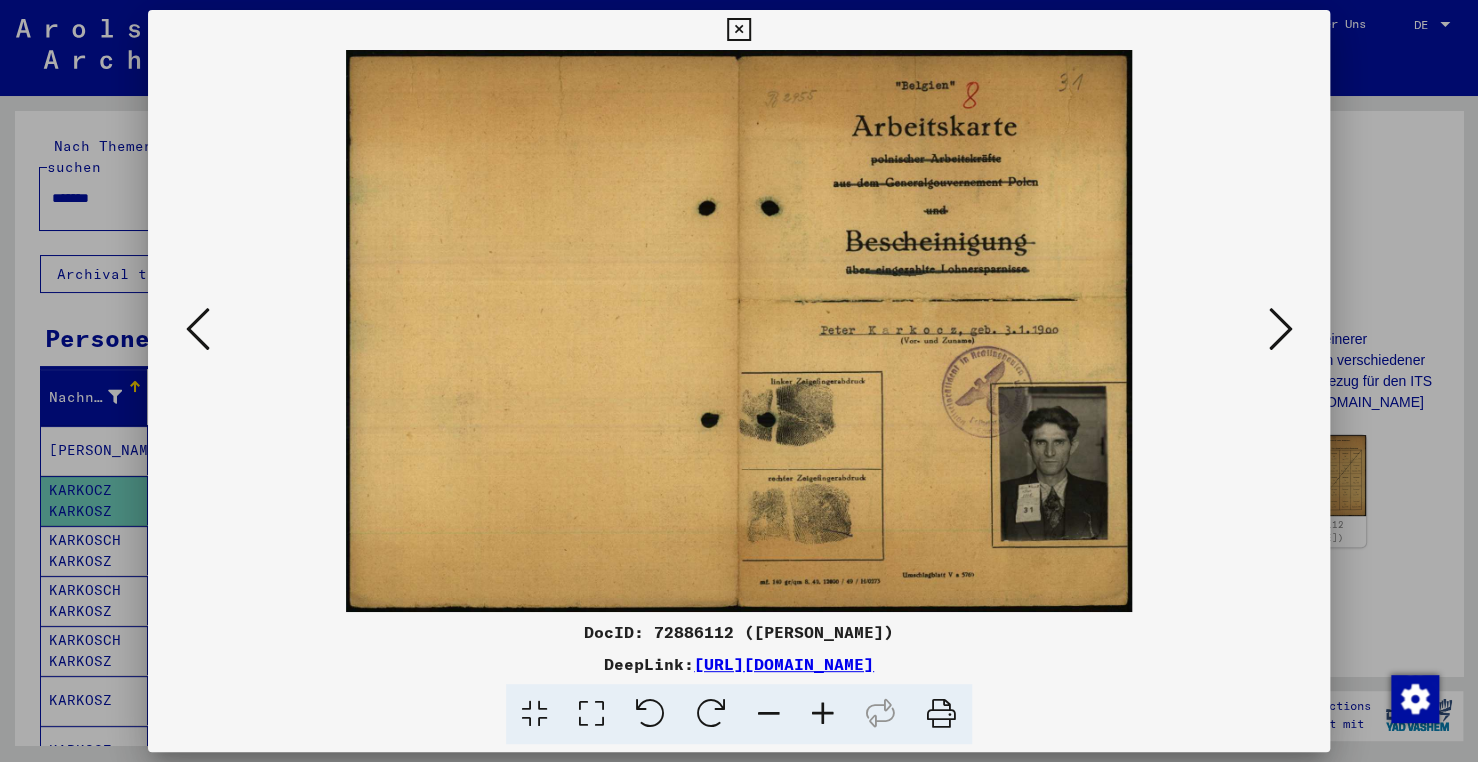 click at bounding box center [198, 329] 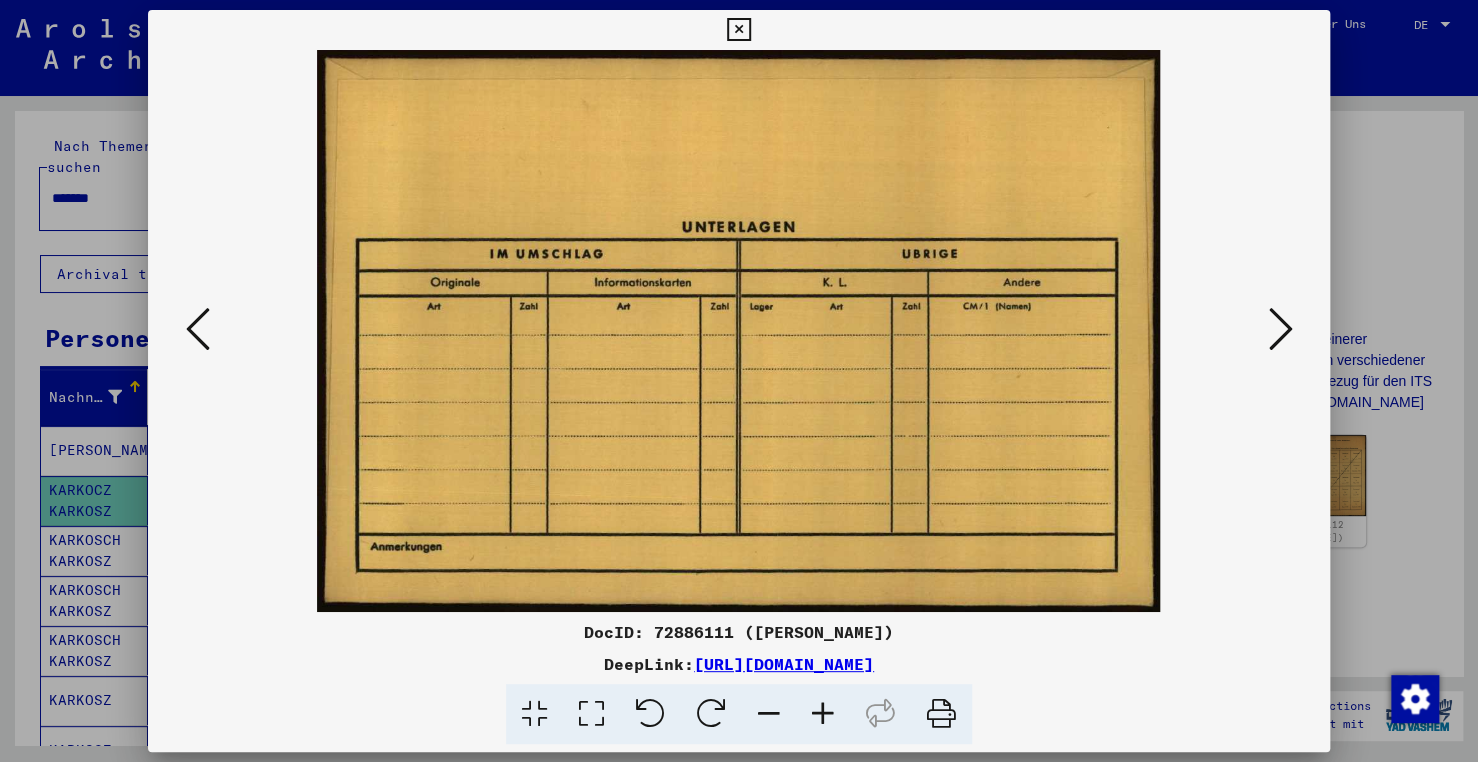 click at bounding box center [198, 329] 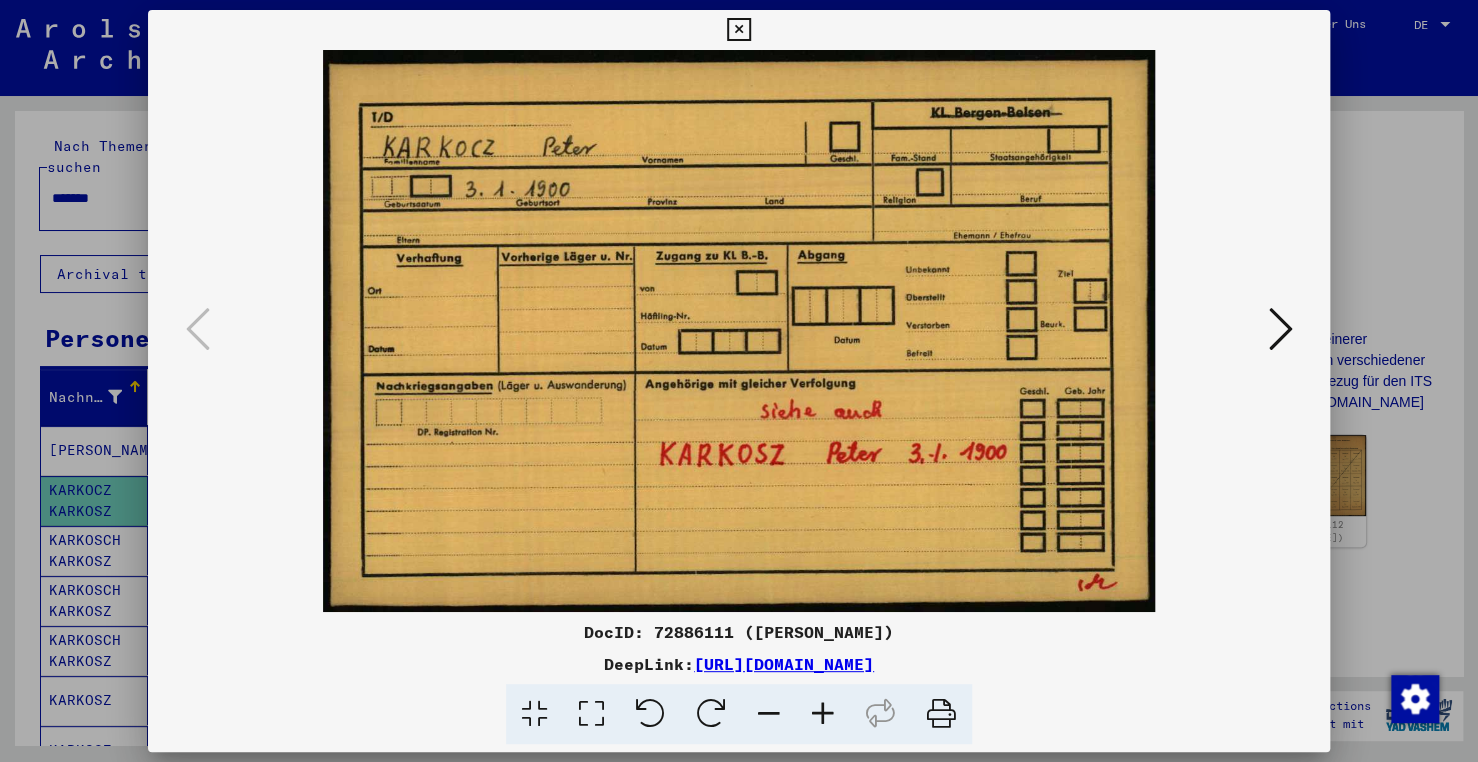 click at bounding box center [1280, 329] 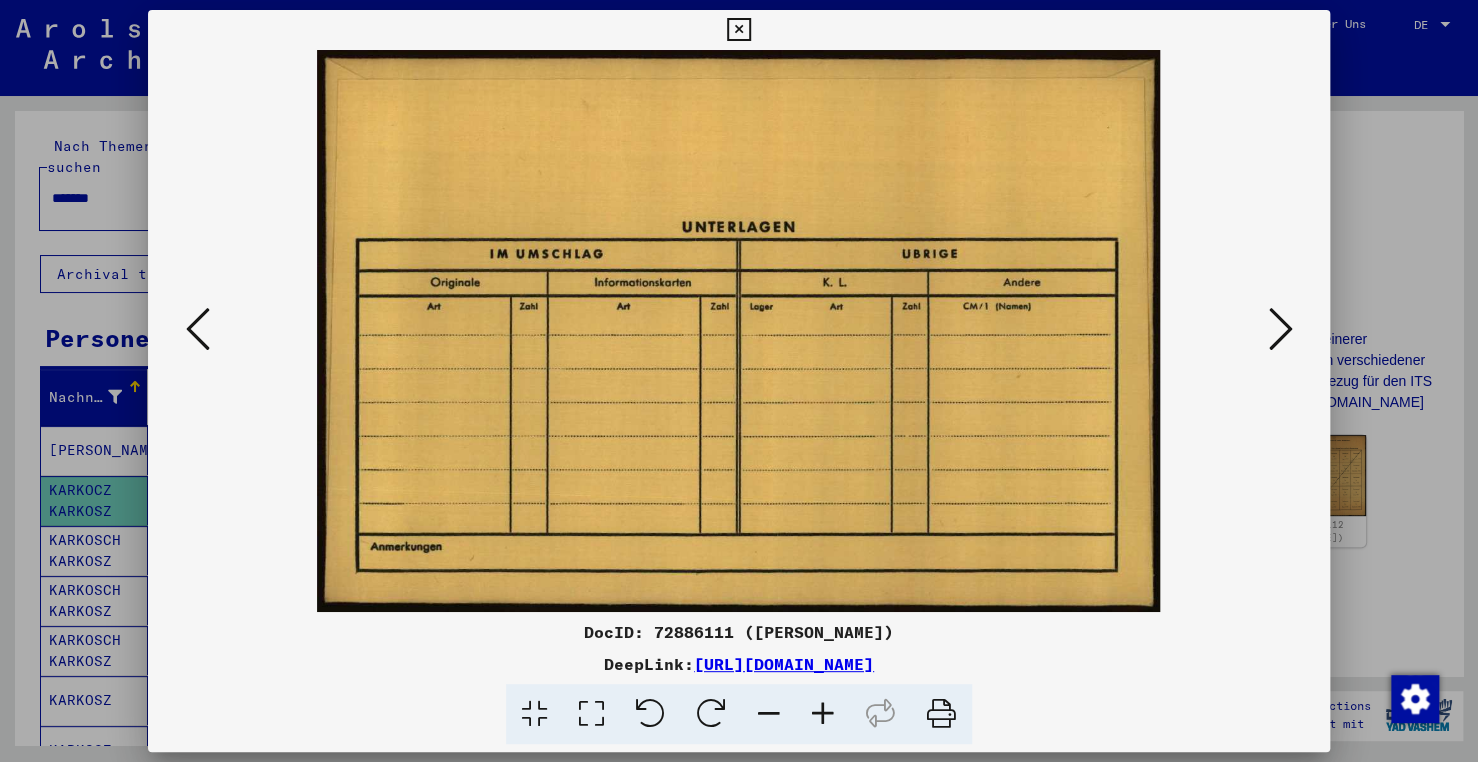 click at bounding box center (1280, 329) 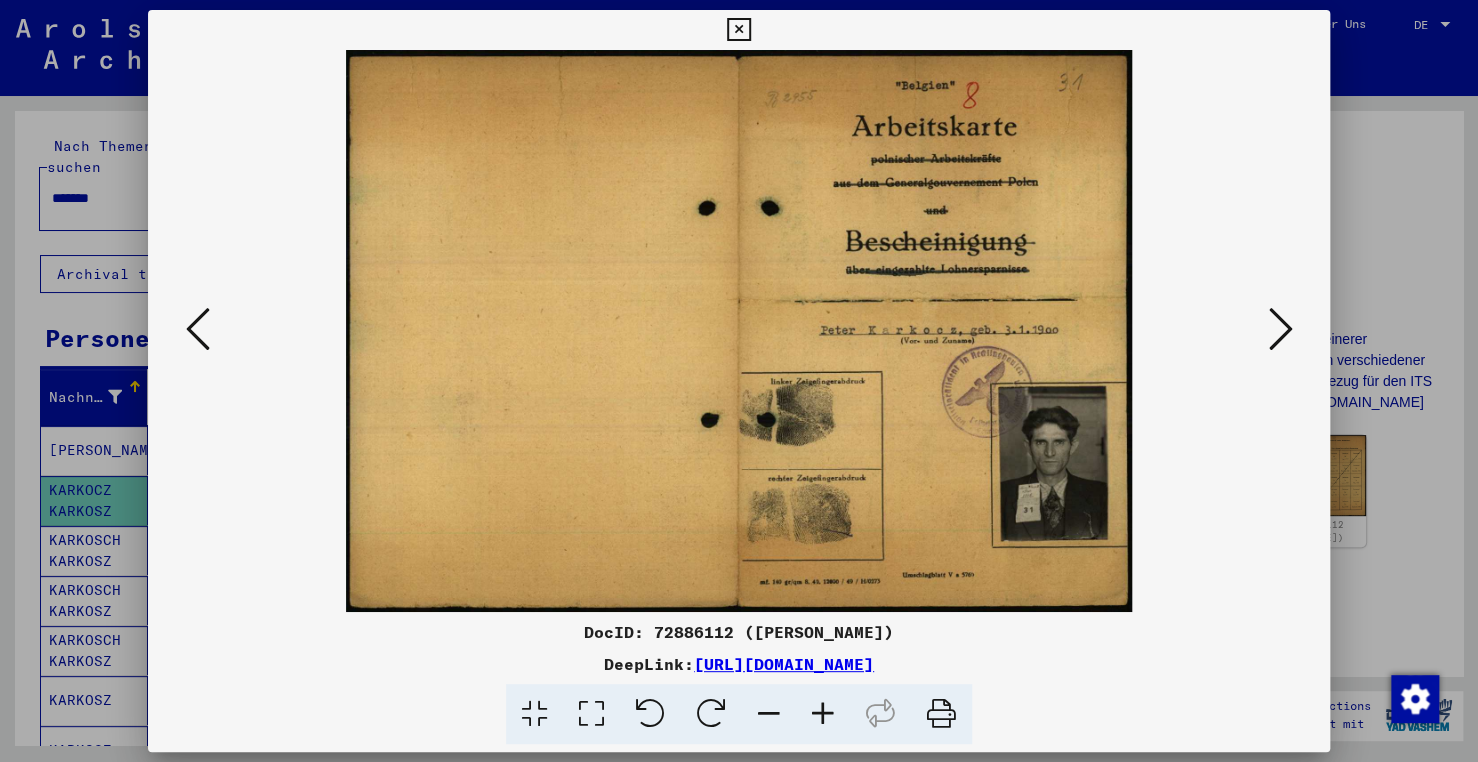click at bounding box center (1280, 329) 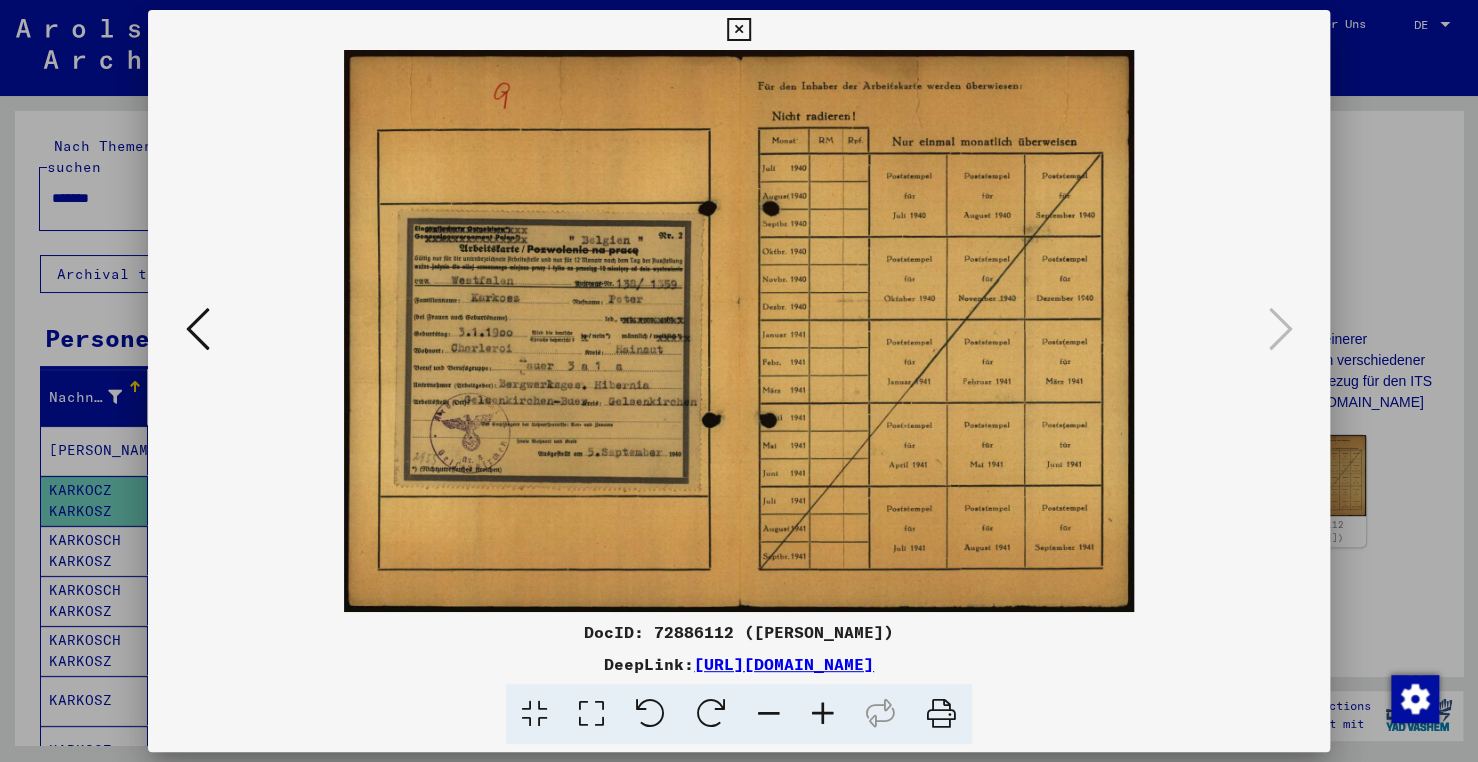 click at bounding box center [738, 30] 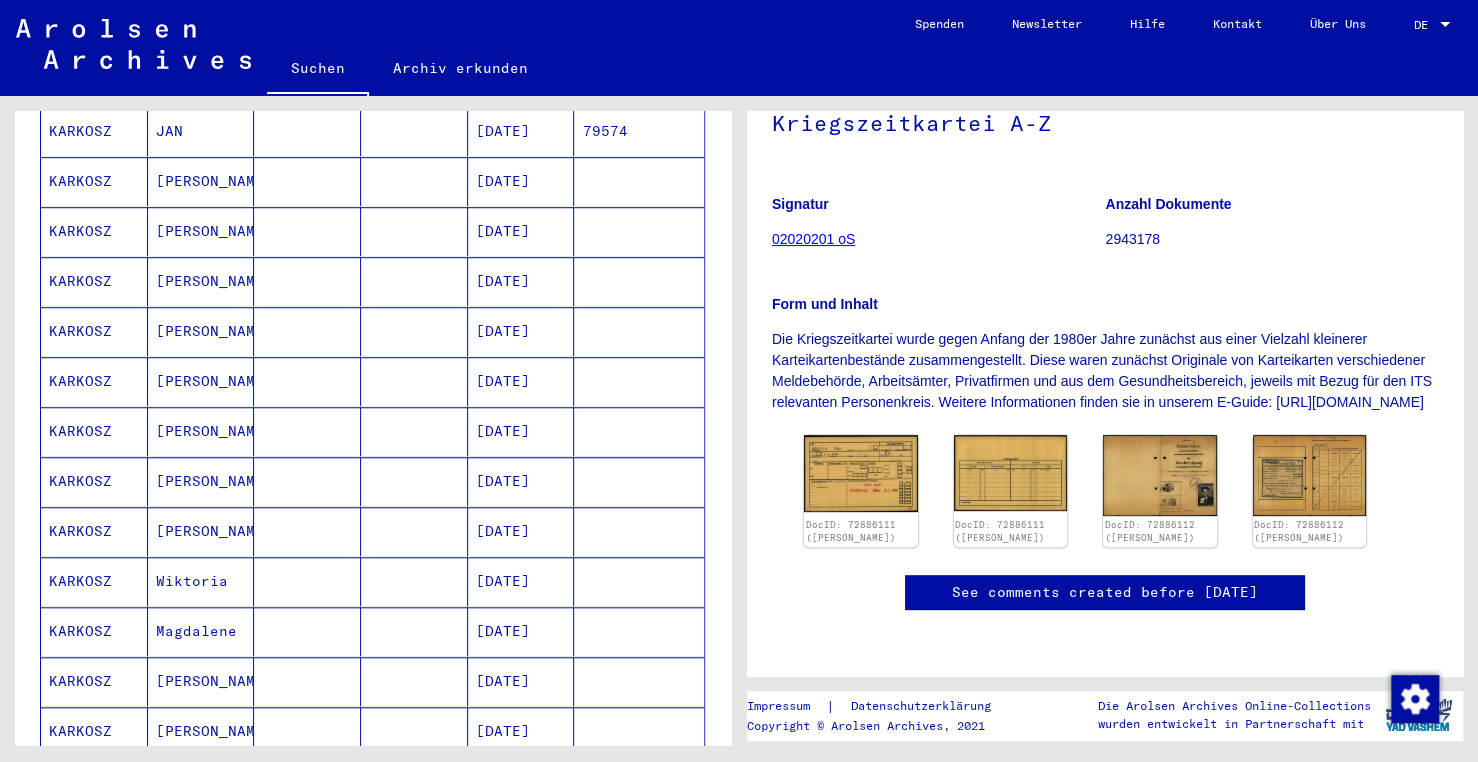 scroll, scrollTop: 700, scrollLeft: 0, axis: vertical 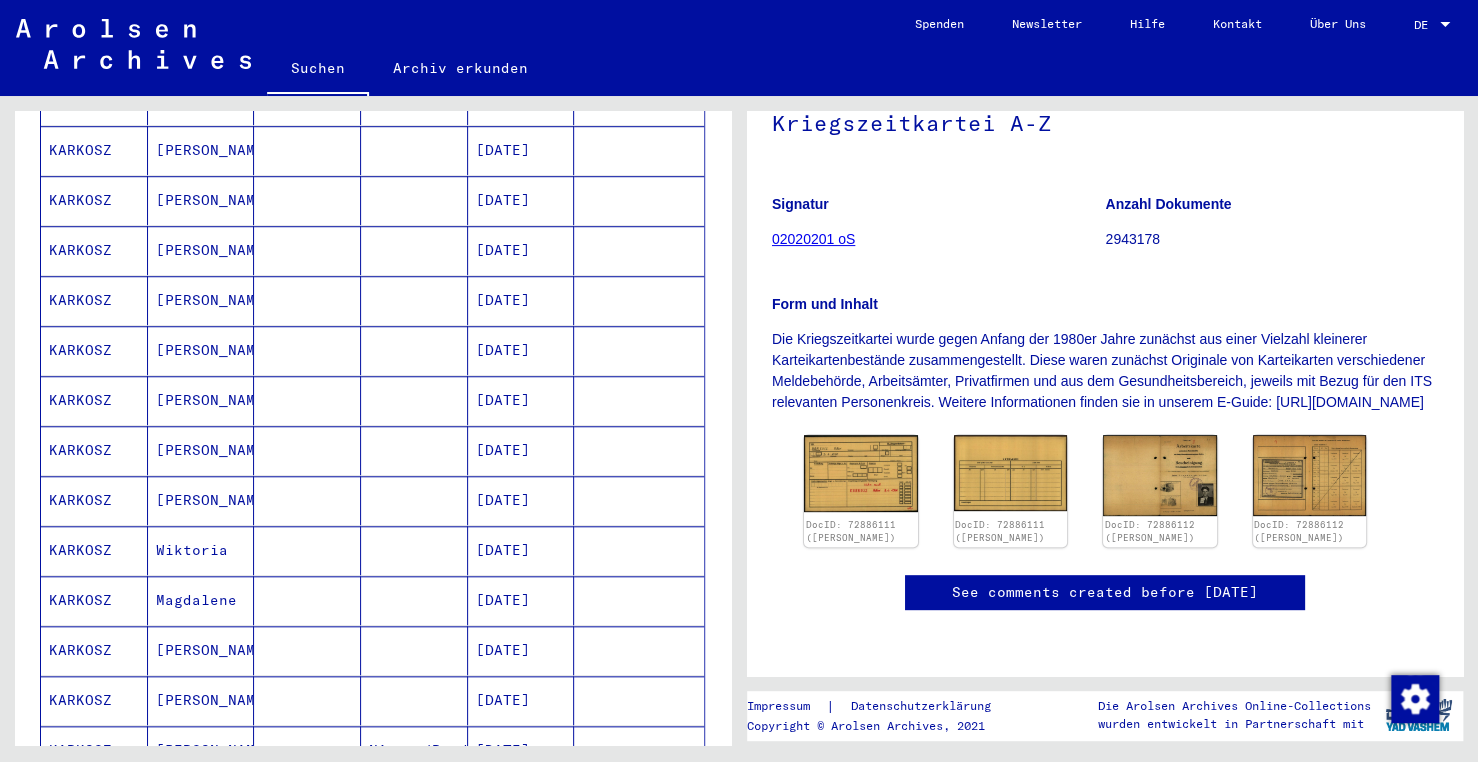 click at bounding box center (414, 450) 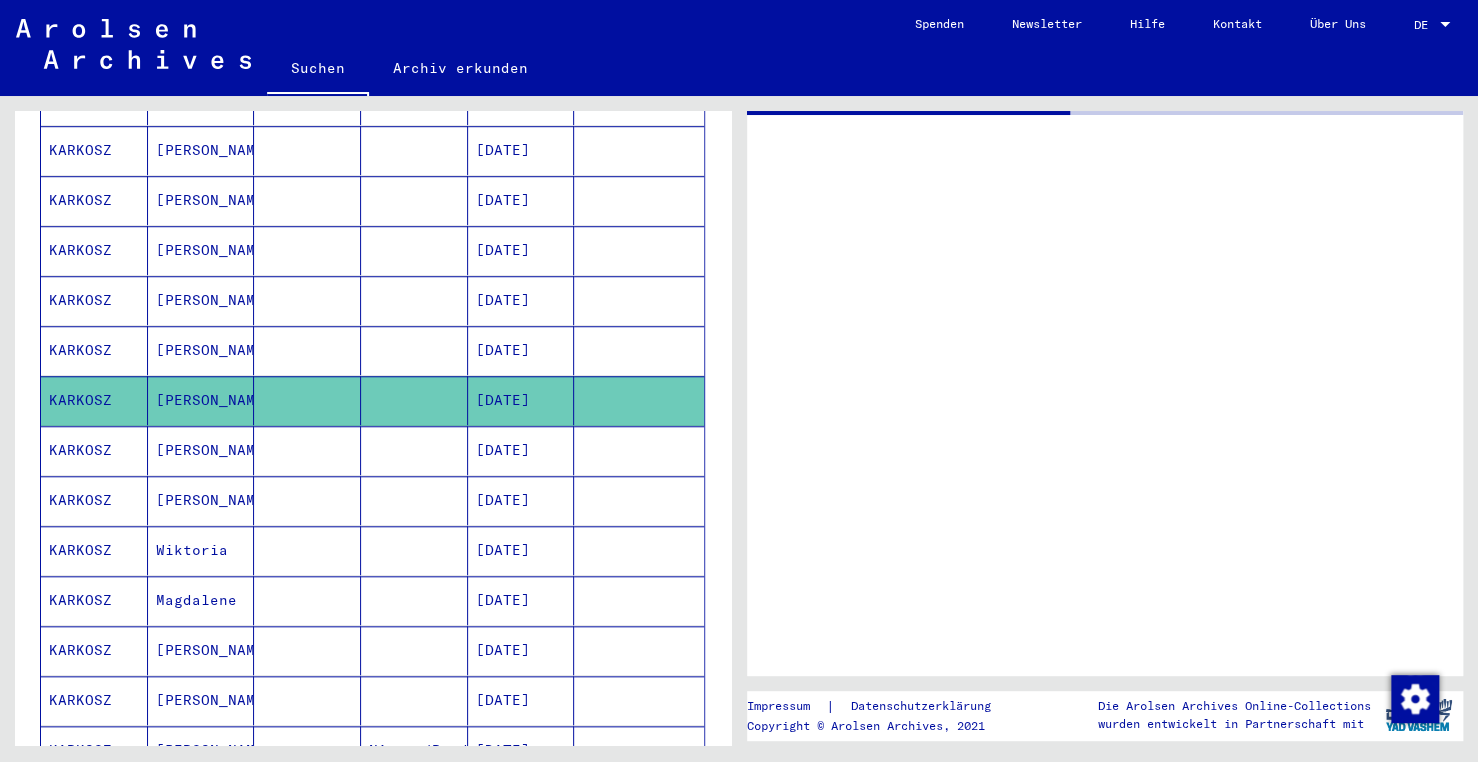 scroll, scrollTop: 0, scrollLeft: 0, axis: both 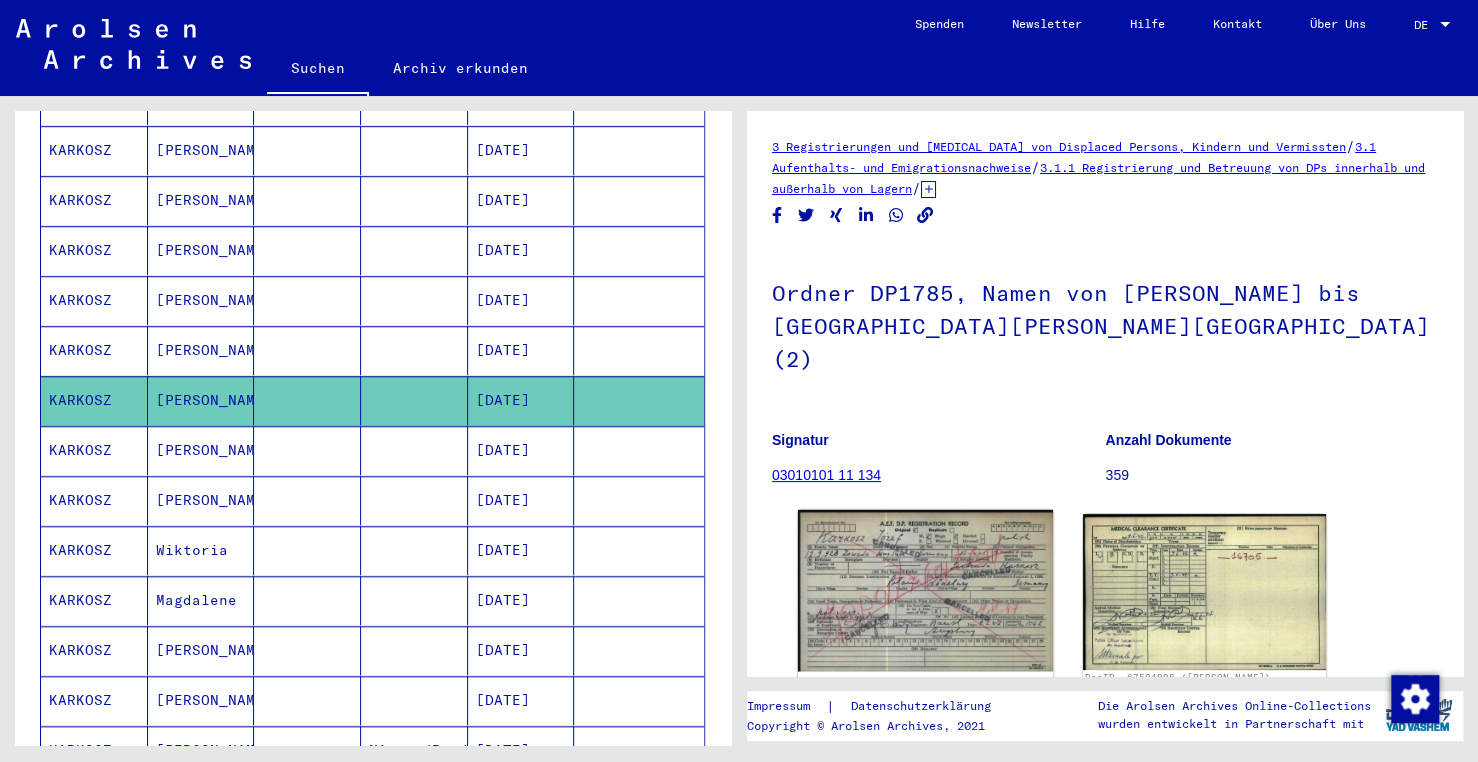 click 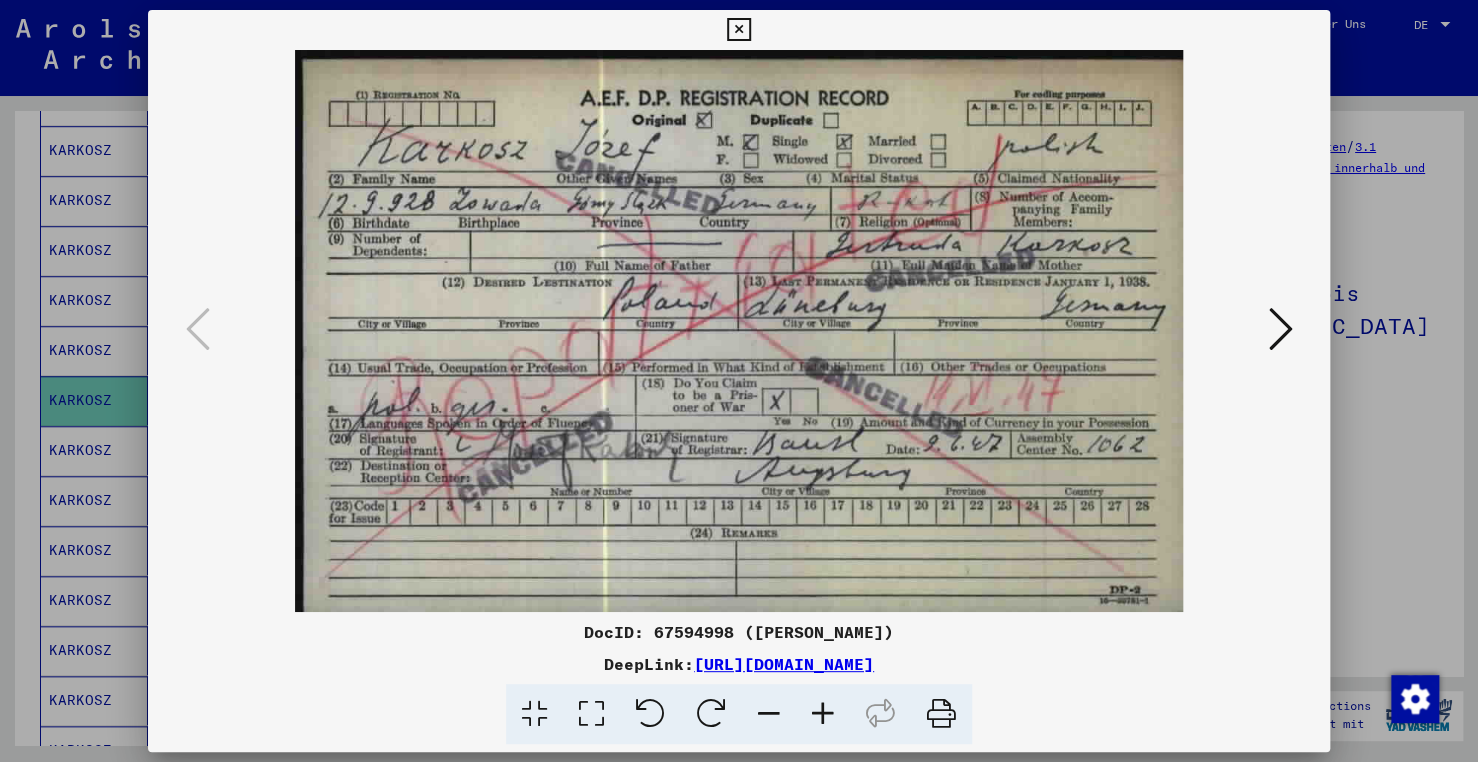 click at bounding box center [738, 30] 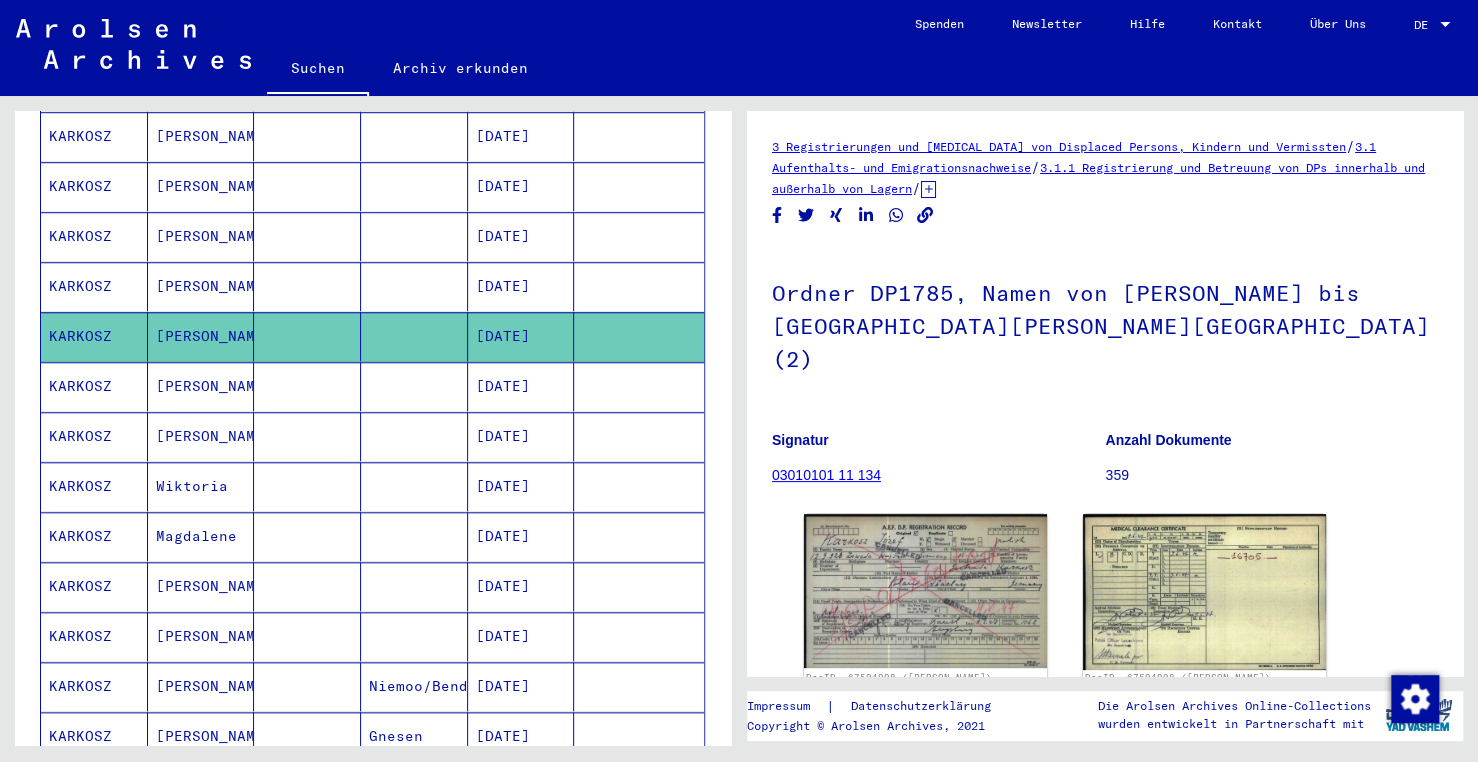 scroll, scrollTop: 900, scrollLeft: 0, axis: vertical 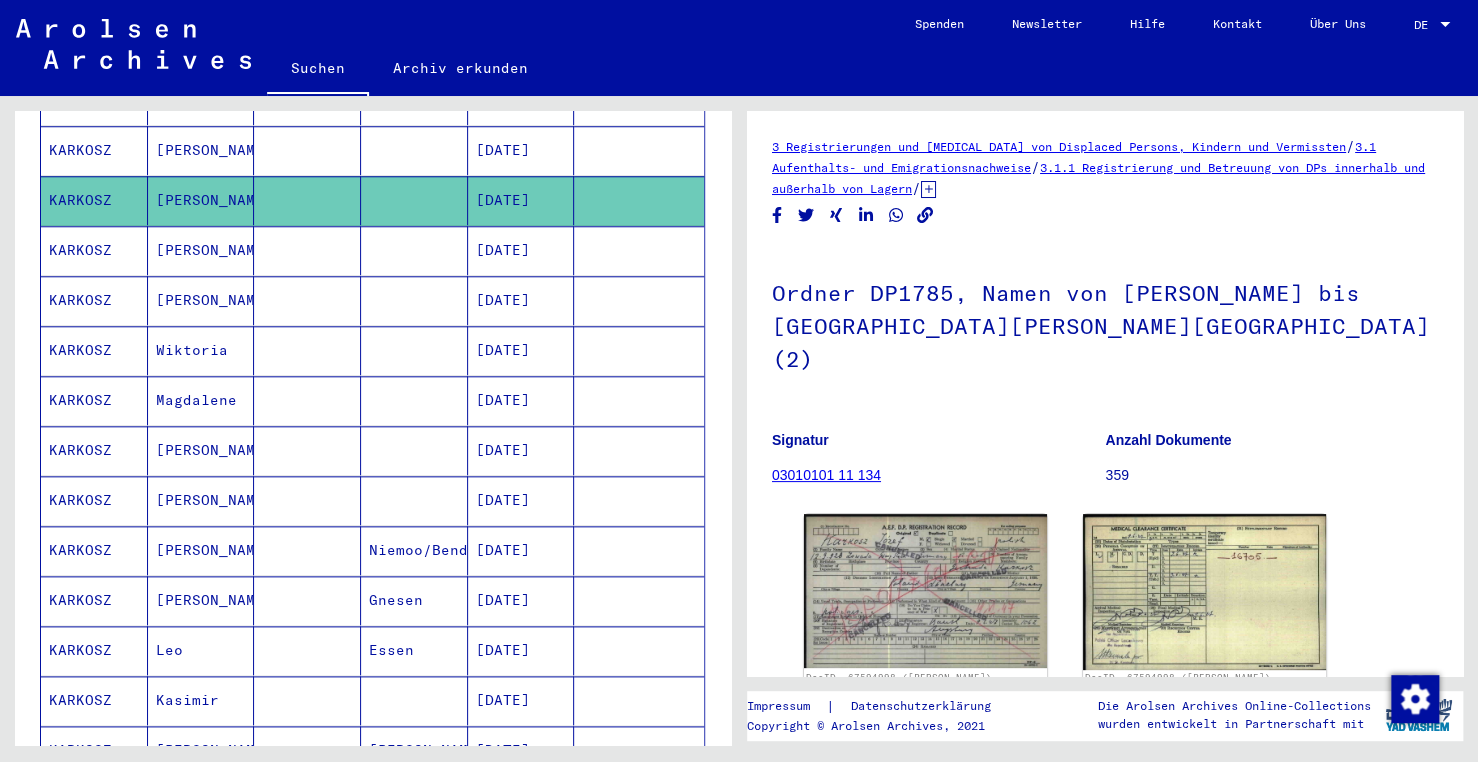 click at bounding box center [414, 500] 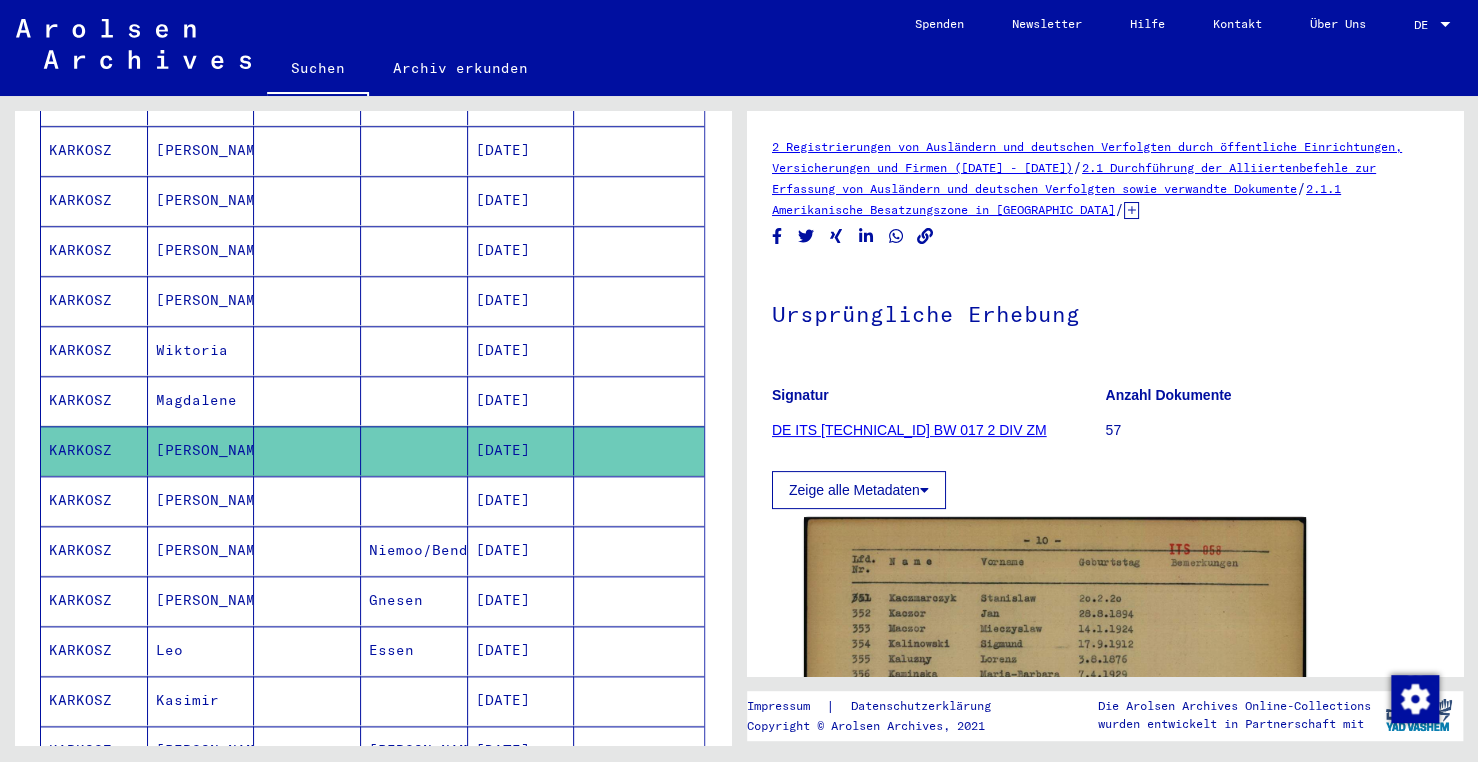 scroll, scrollTop: 0, scrollLeft: 0, axis: both 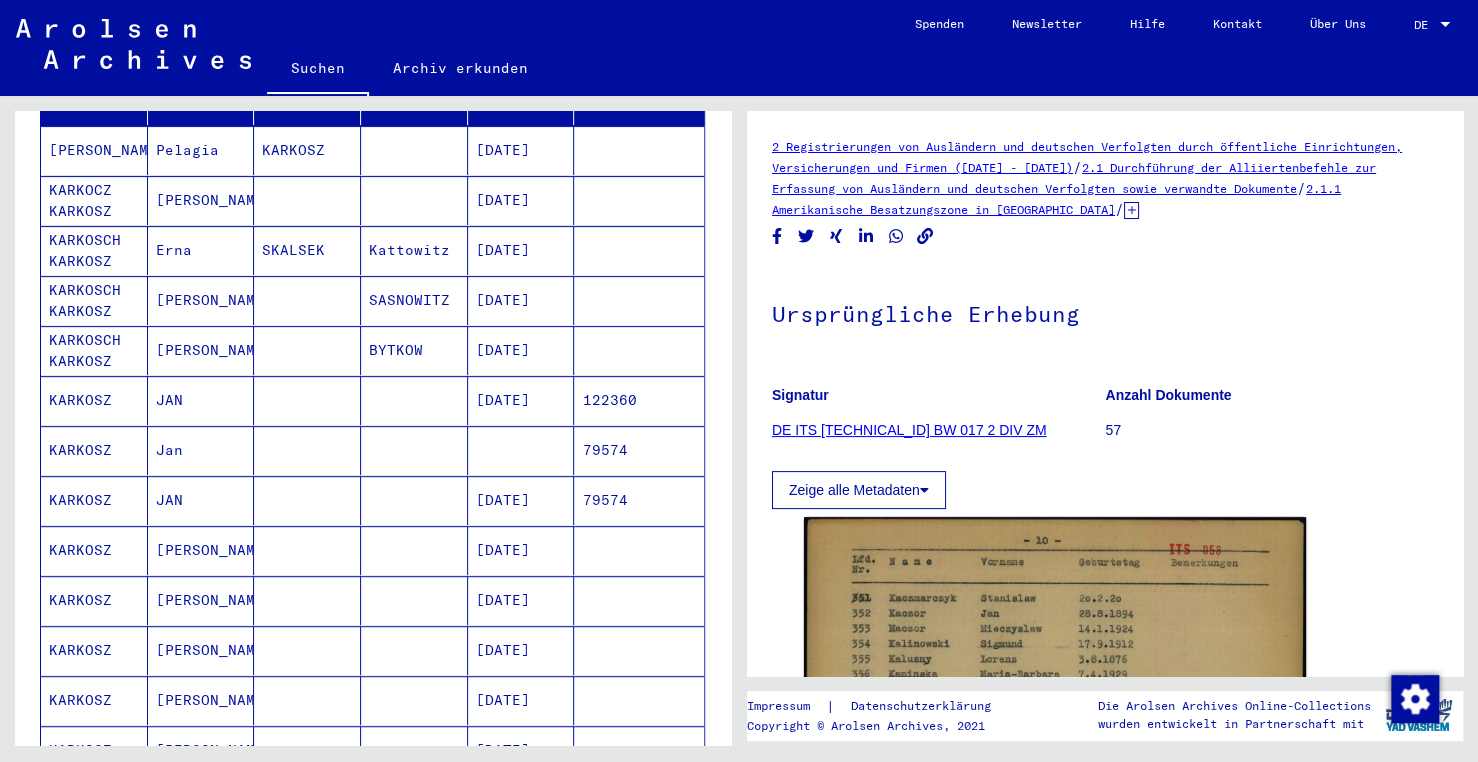 click at bounding box center [414, 600] 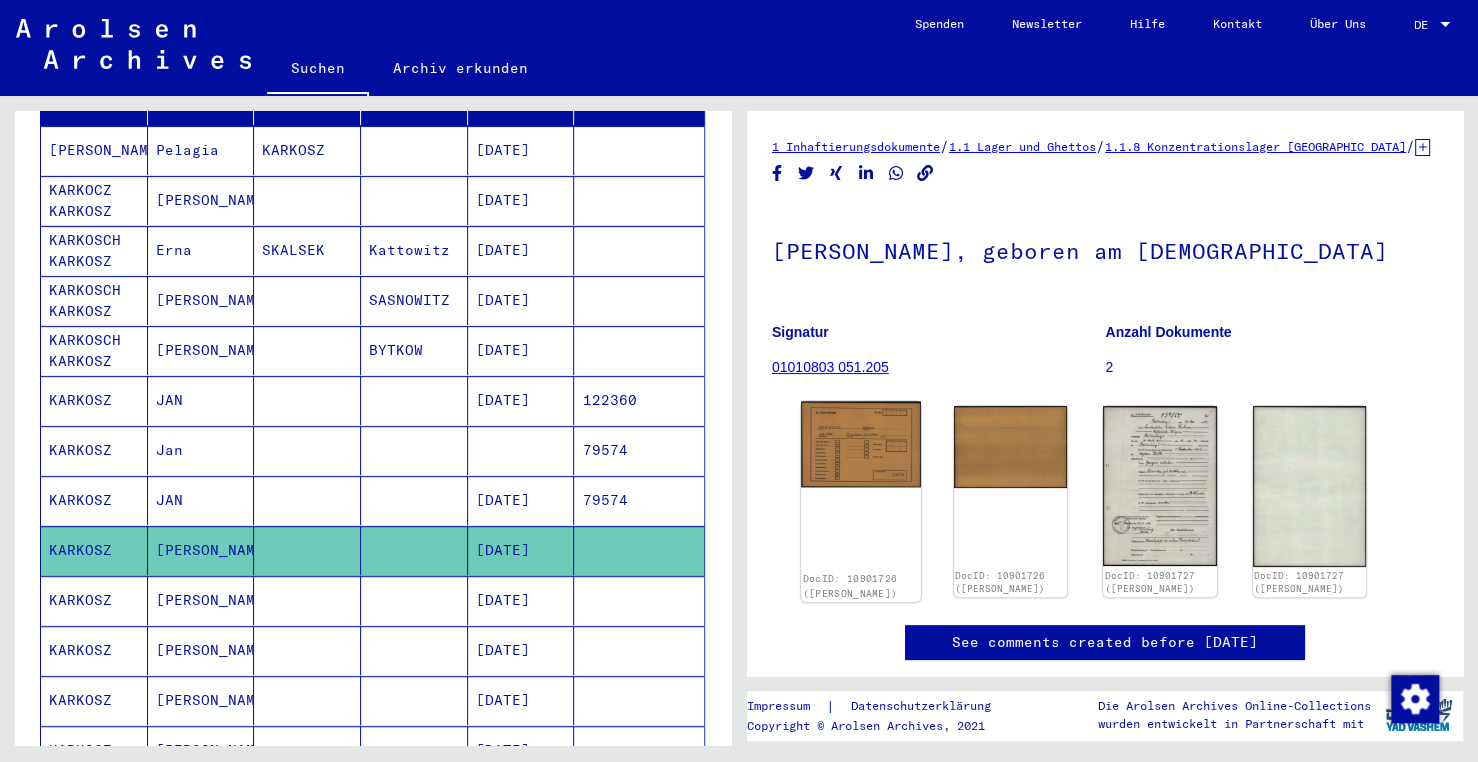 scroll, scrollTop: 0, scrollLeft: 0, axis: both 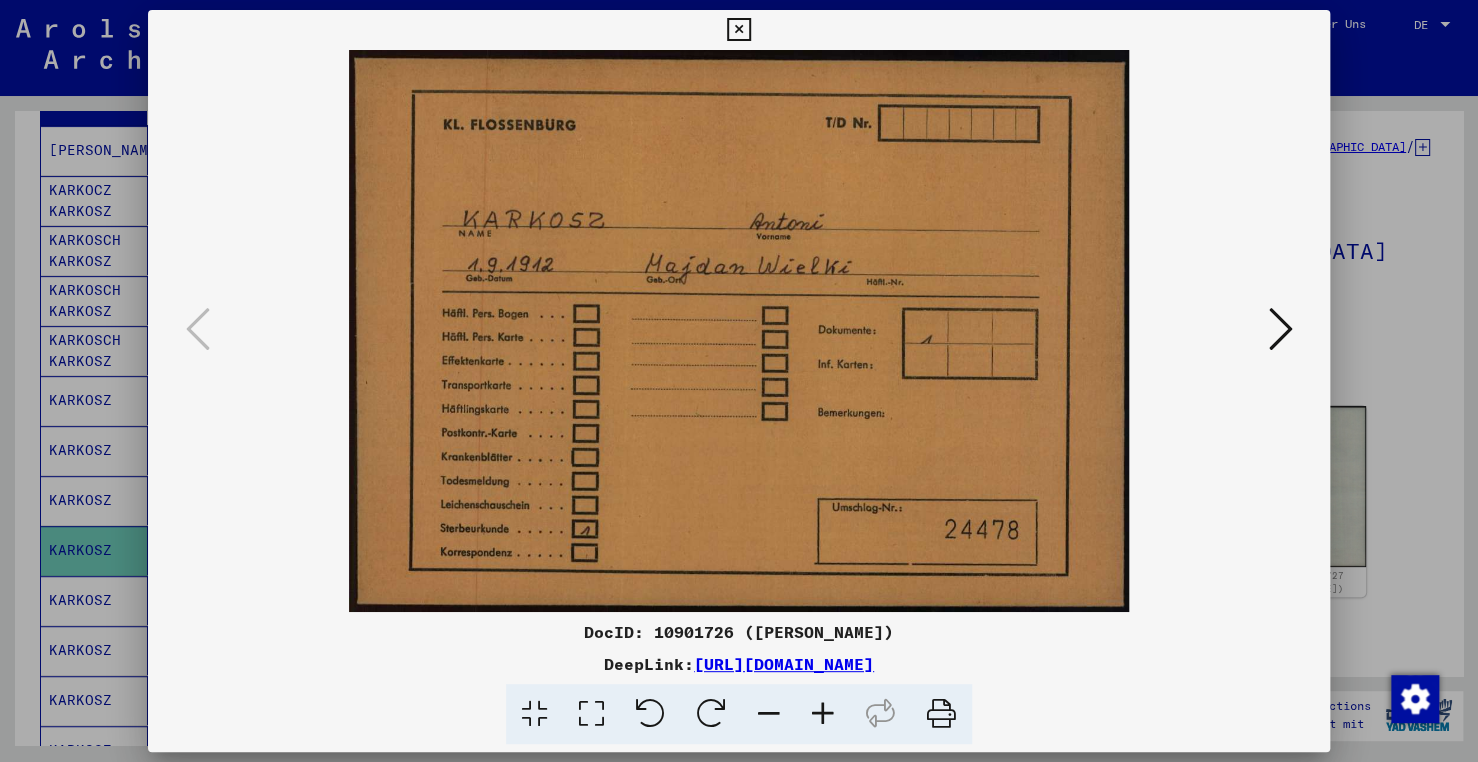 click at bounding box center (1280, 329) 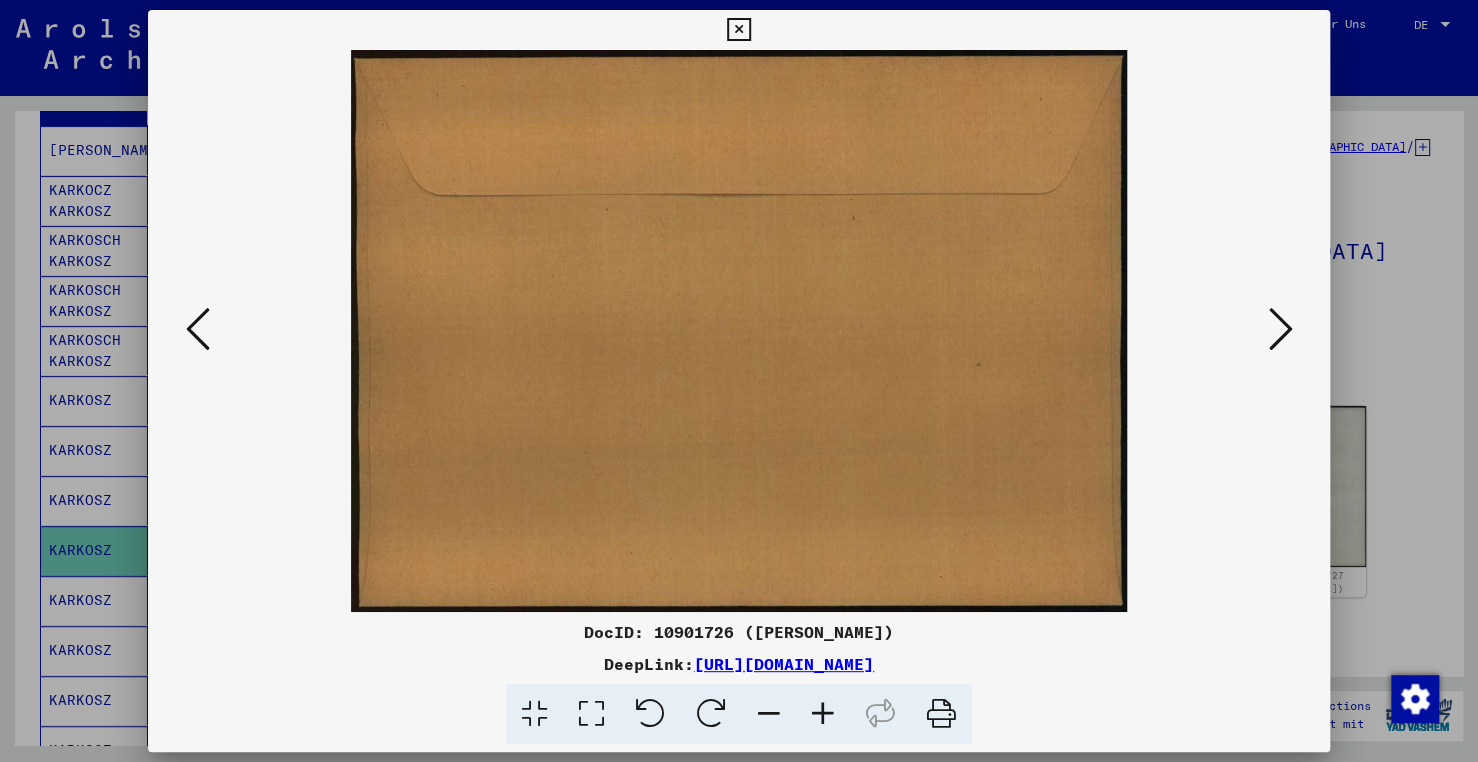 click at bounding box center [1280, 329] 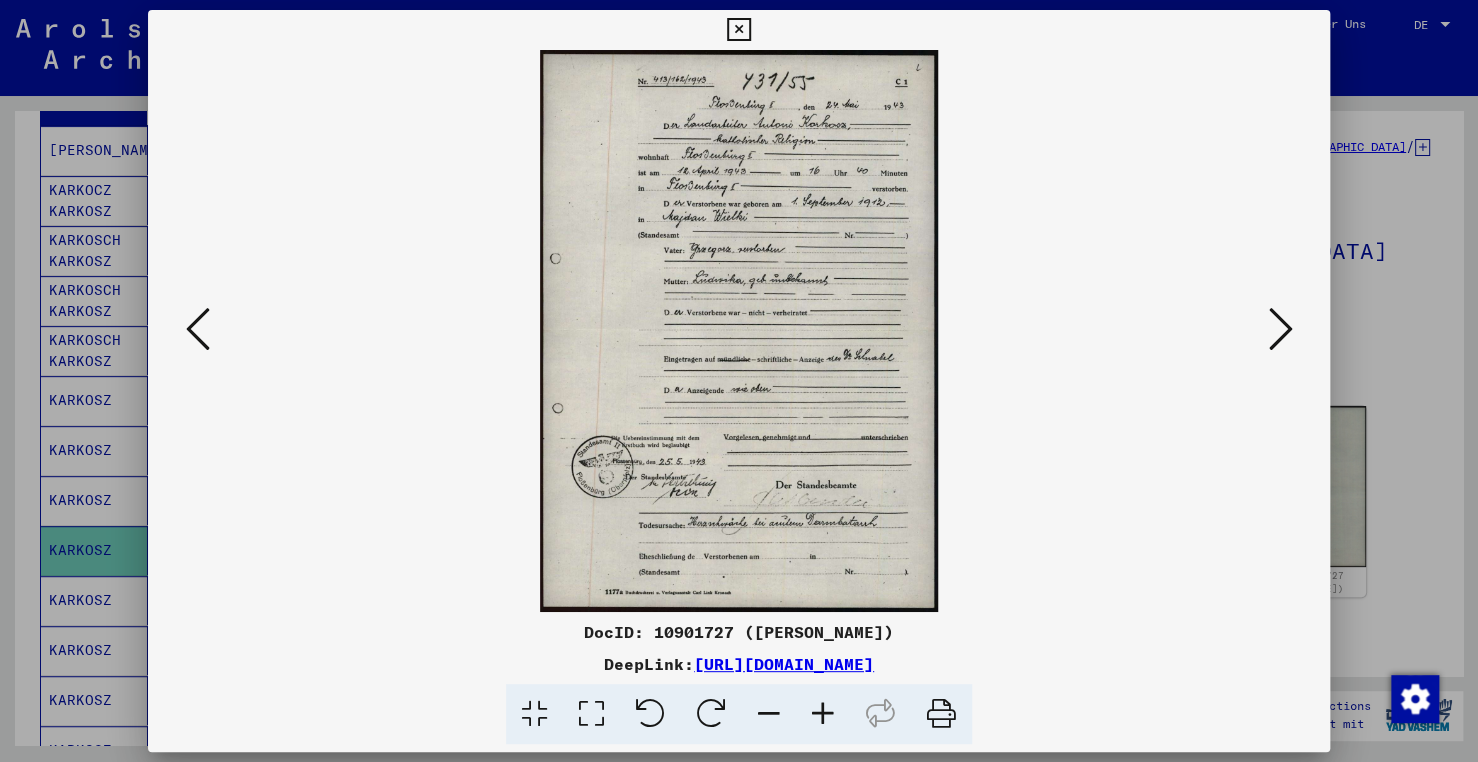 click at bounding box center (738, 30) 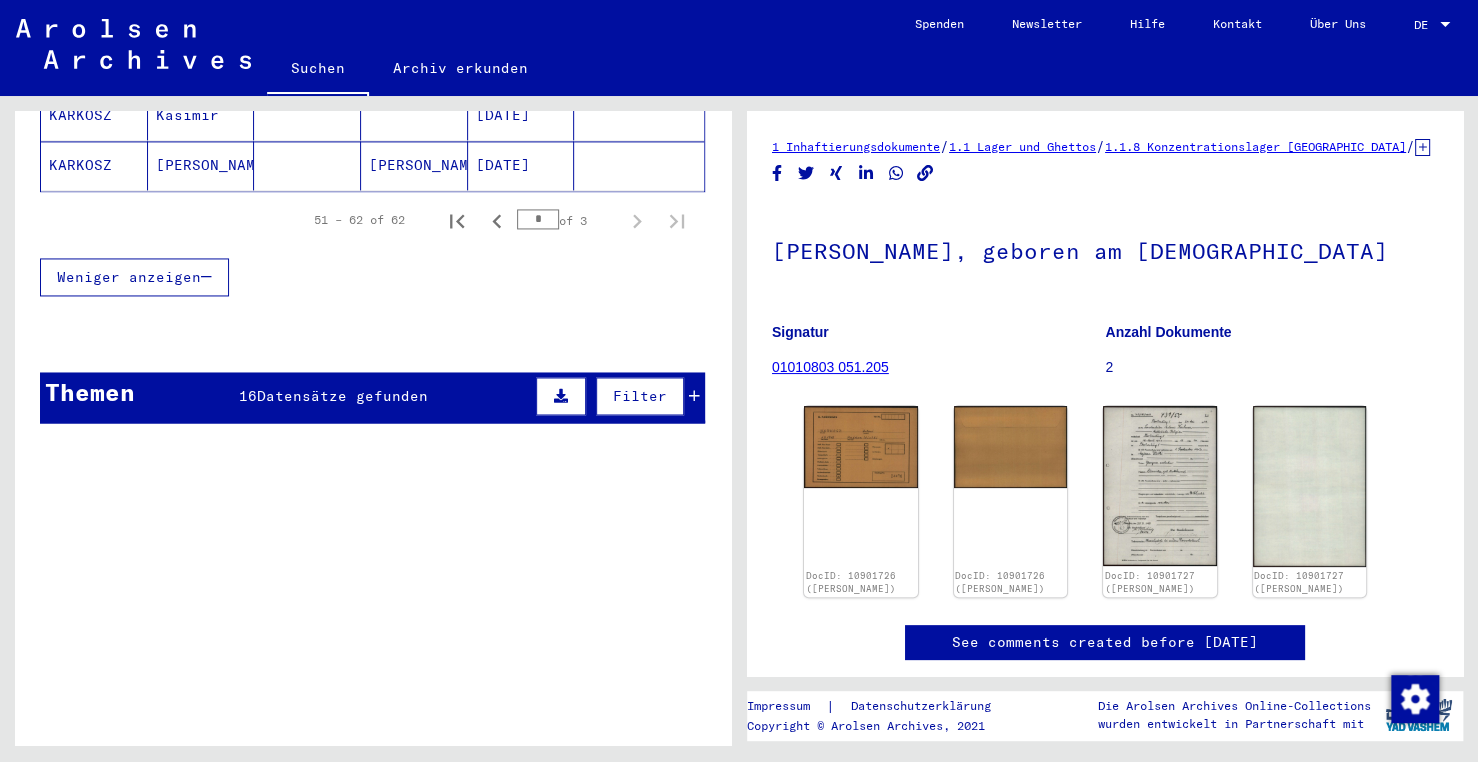scroll, scrollTop: 1400, scrollLeft: 0, axis: vertical 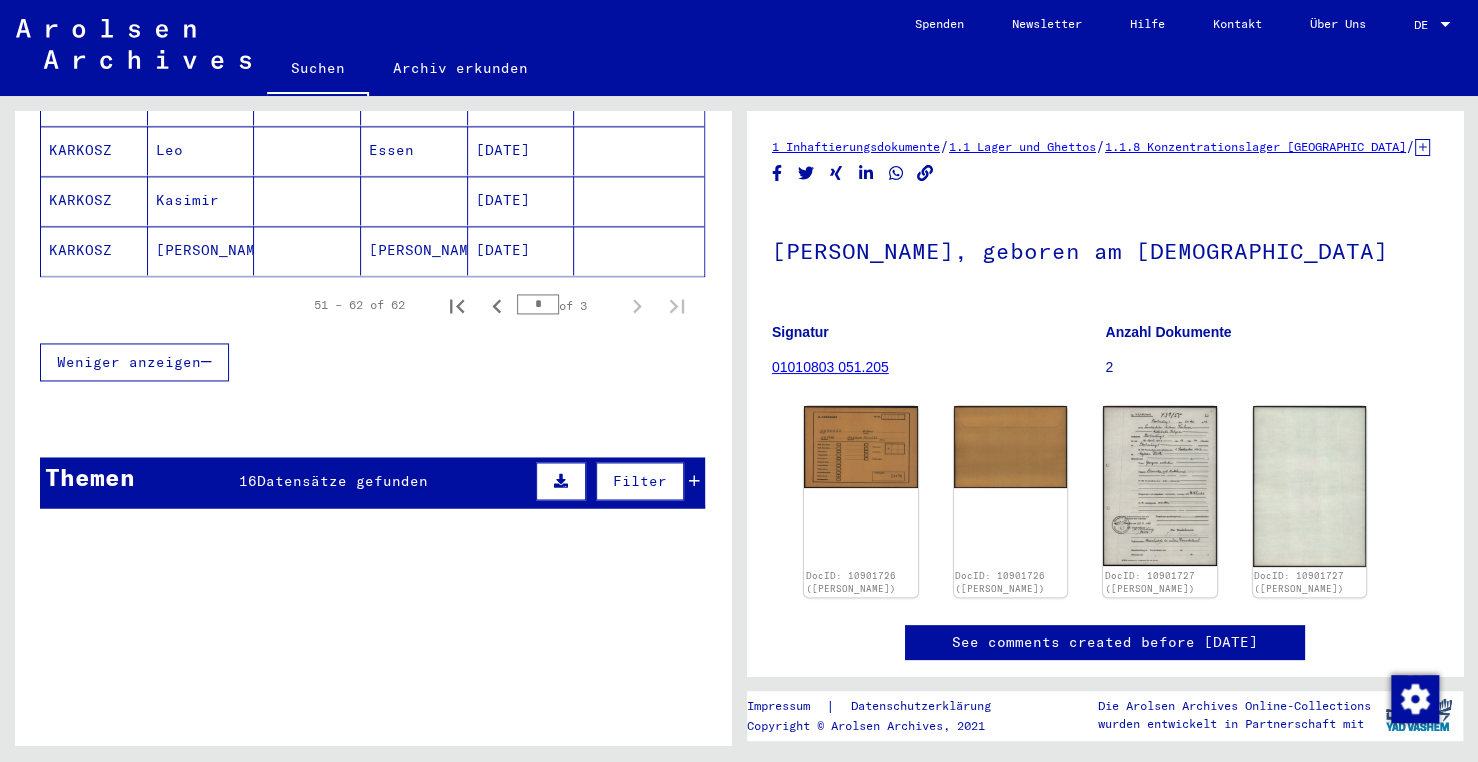 click 